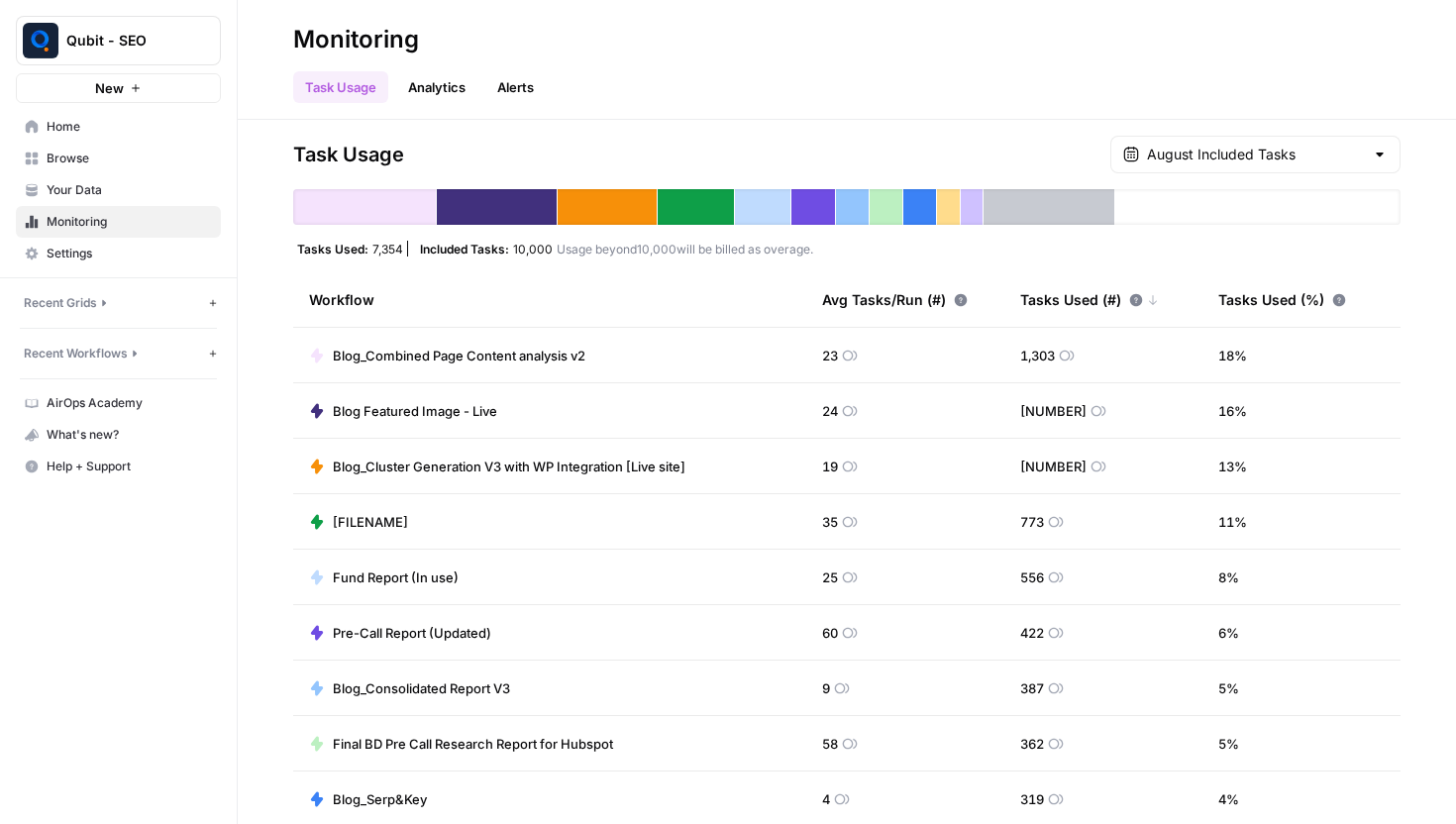 scroll, scrollTop: 0, scrollLeft: 0, axis: both 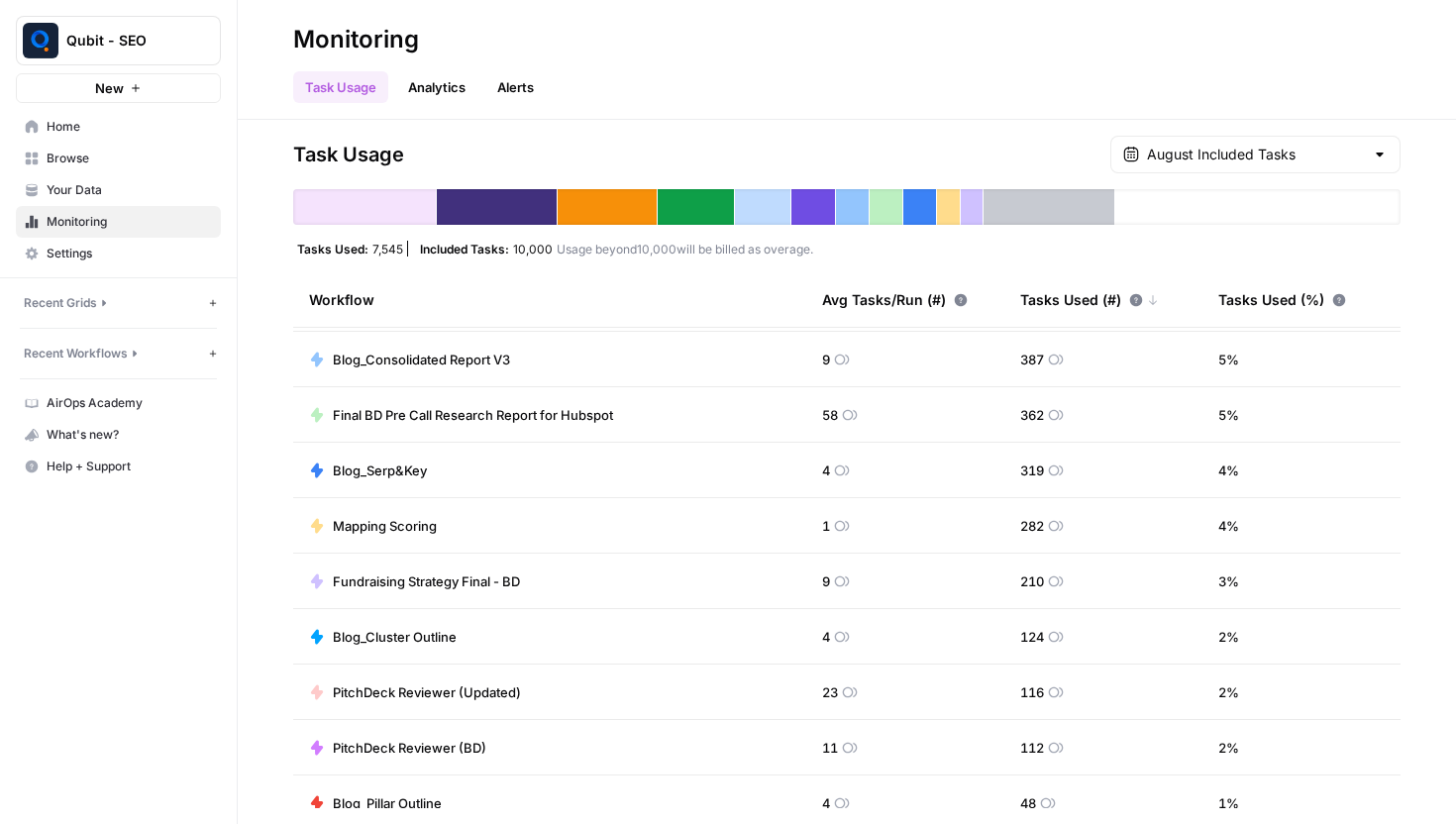 click 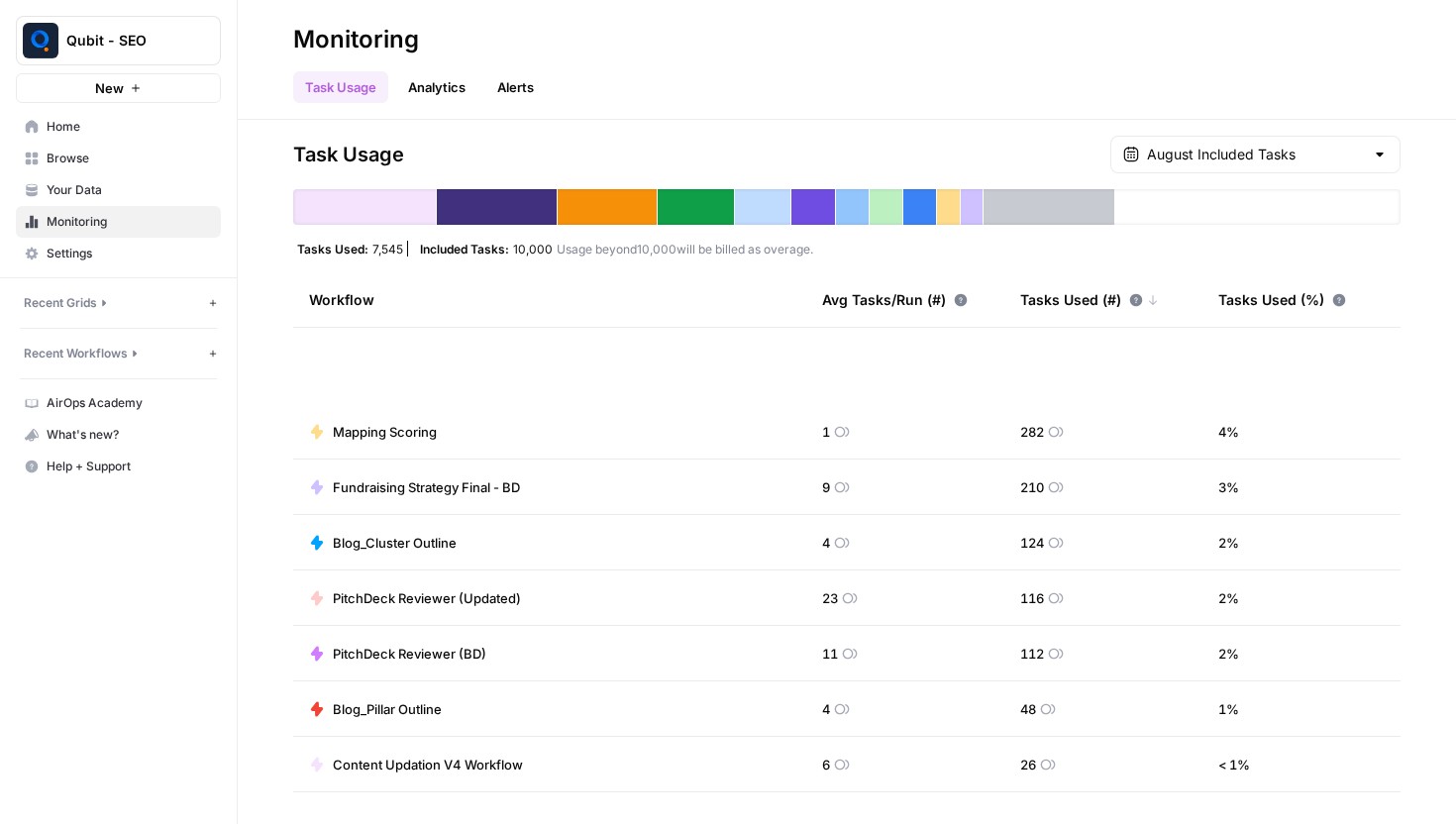 scroll, scrollTop: 0, scrollLeft: 0, axis: both 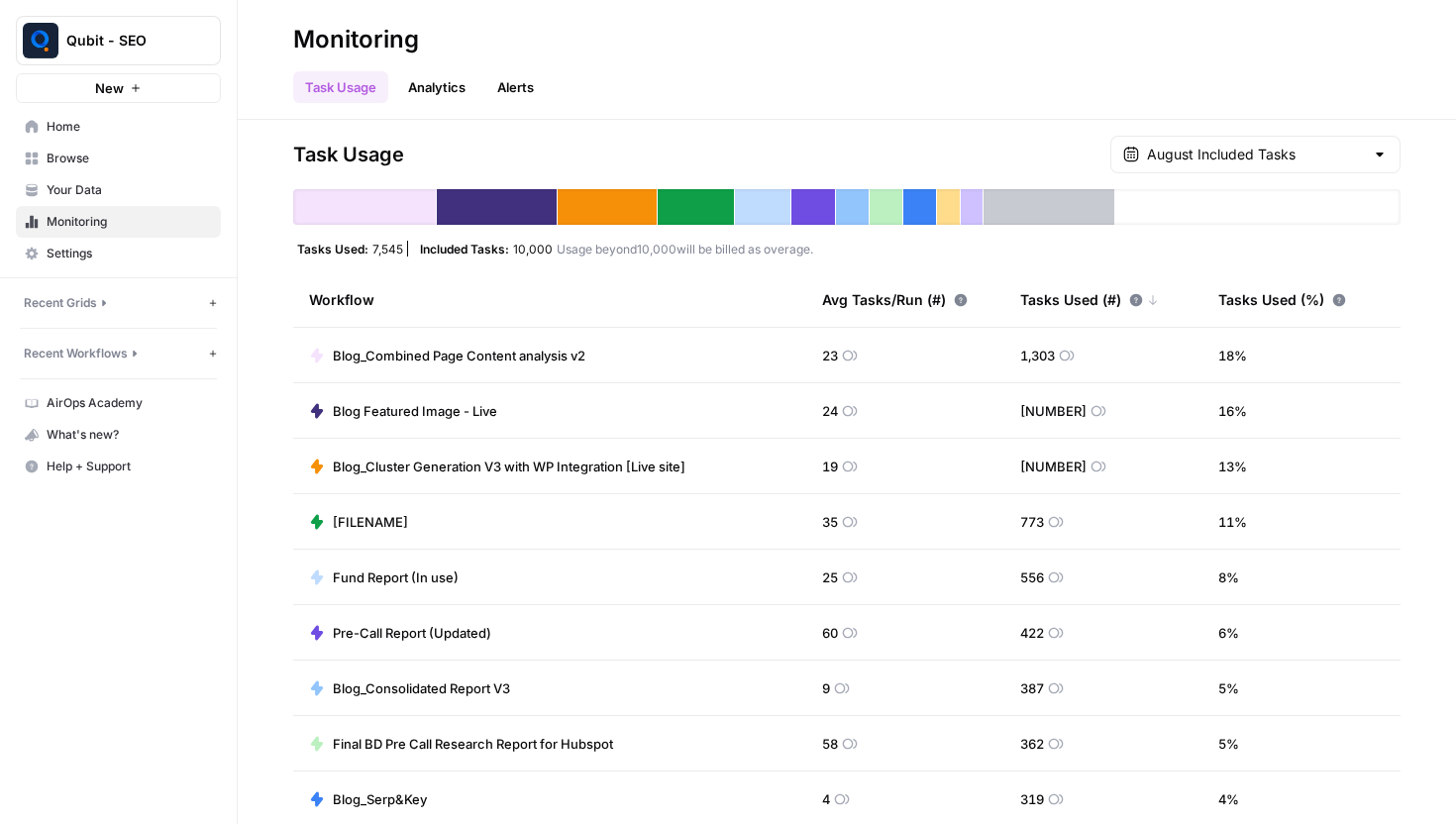 click on "Browse" at bounding box center (129, 158) 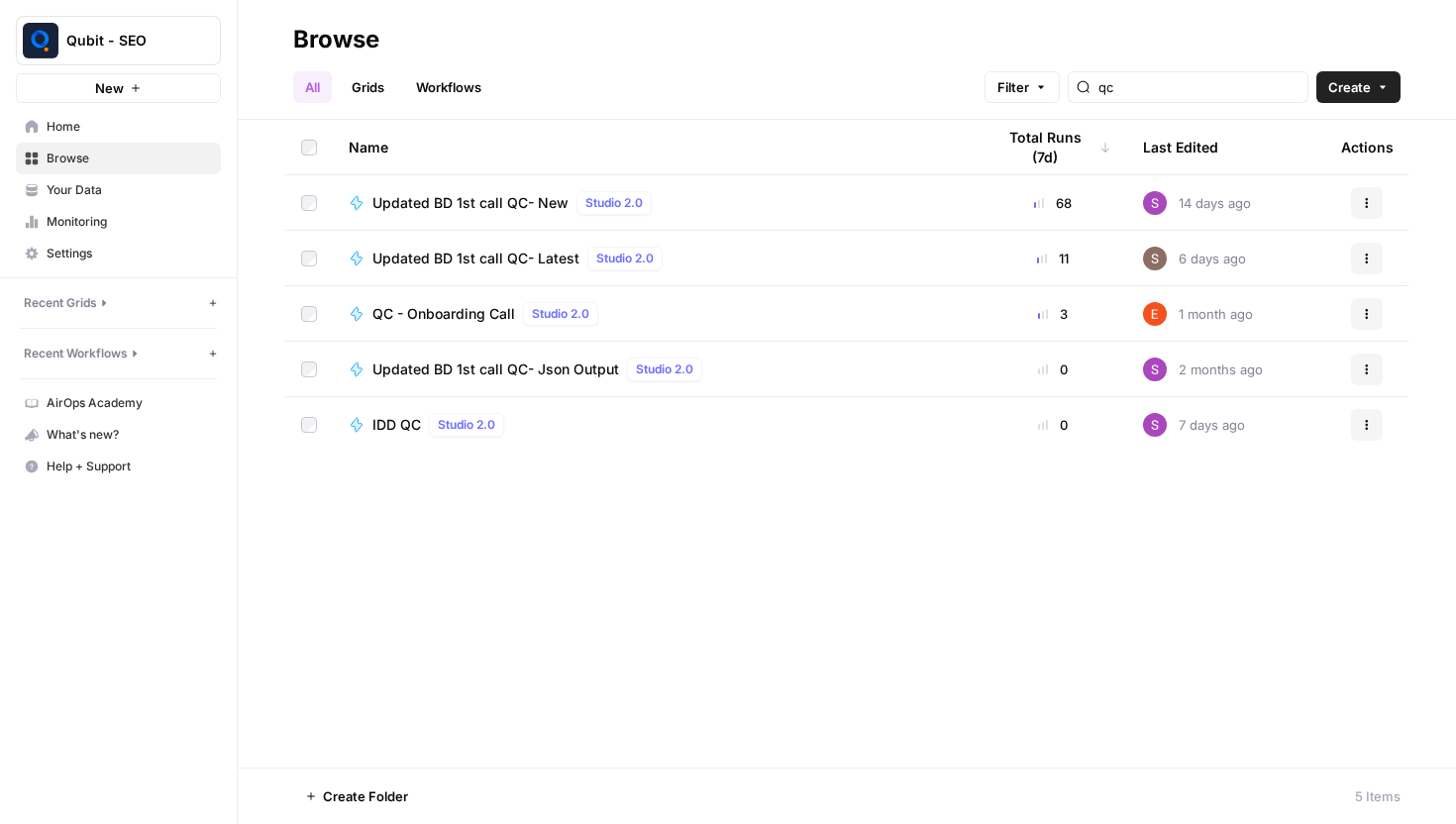 click on "Updated BD 1st call QC- Latest Studio 2.0" at bounding box center (656, 258) 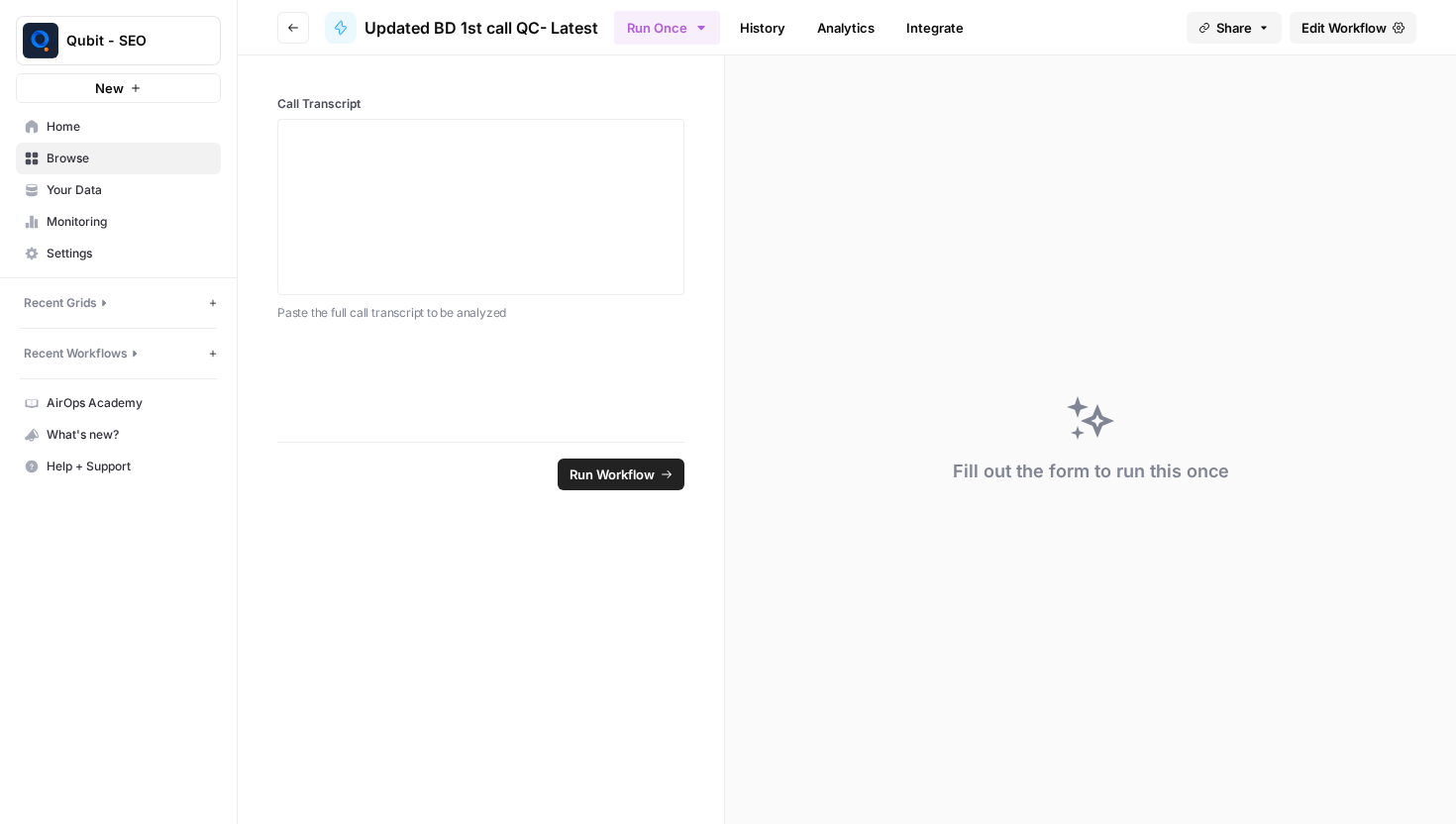 click on "Go back" at bounding box center [293, 28] 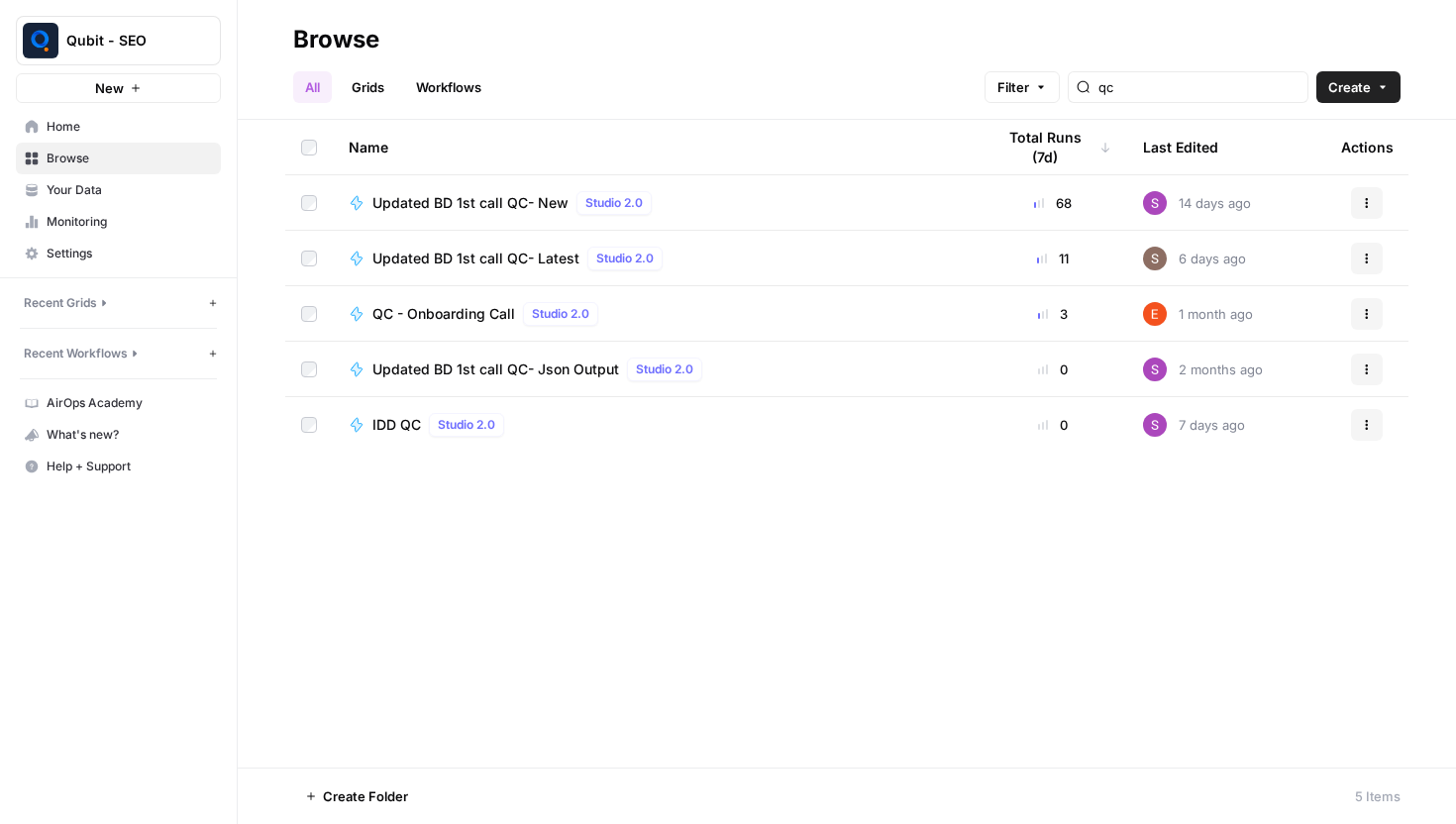 click on "IDD QC Studio 2.0" at bounding box center [656, 425] 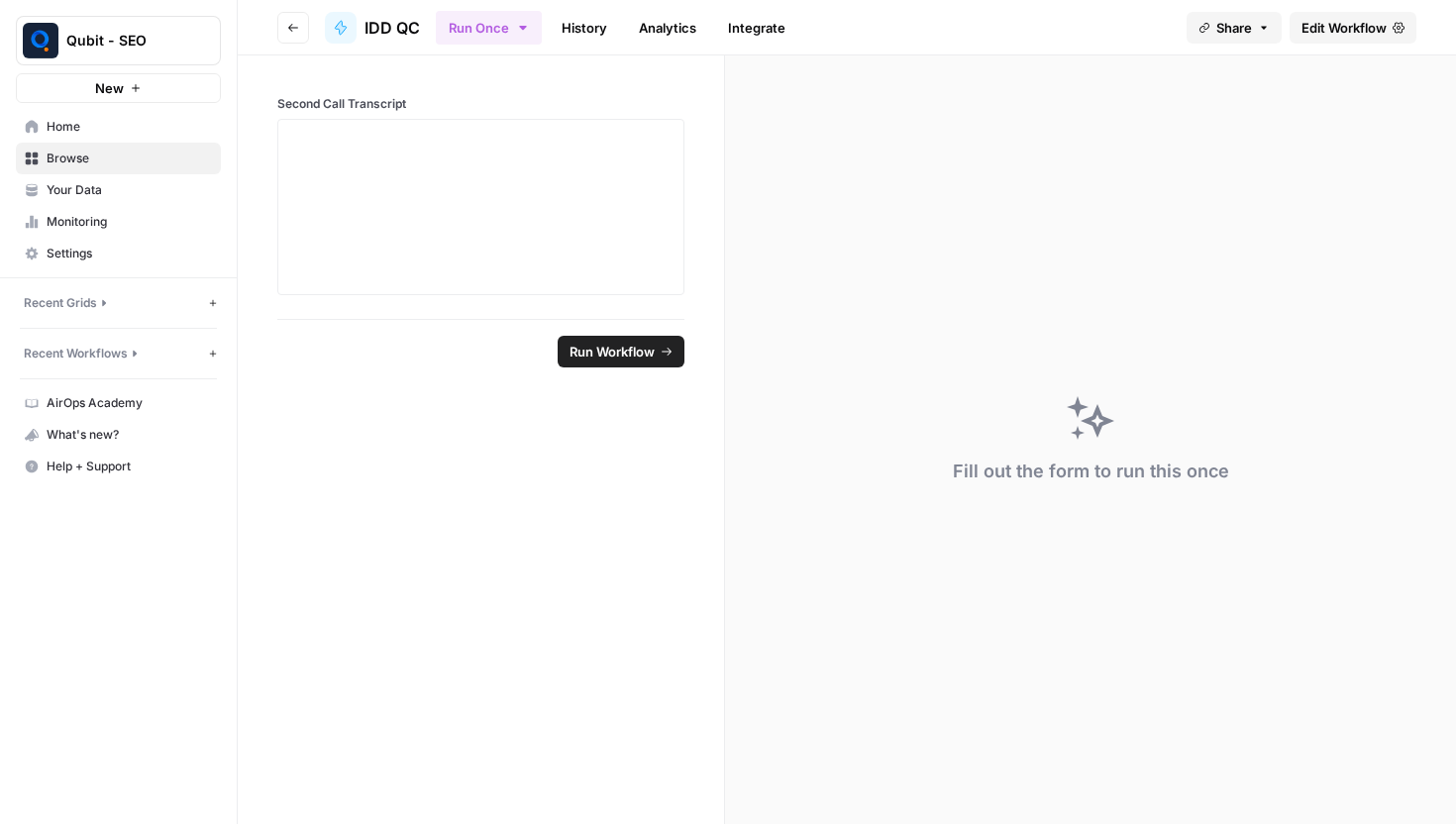 click on "Edit Workflow" at bounding box center [1344, 28] 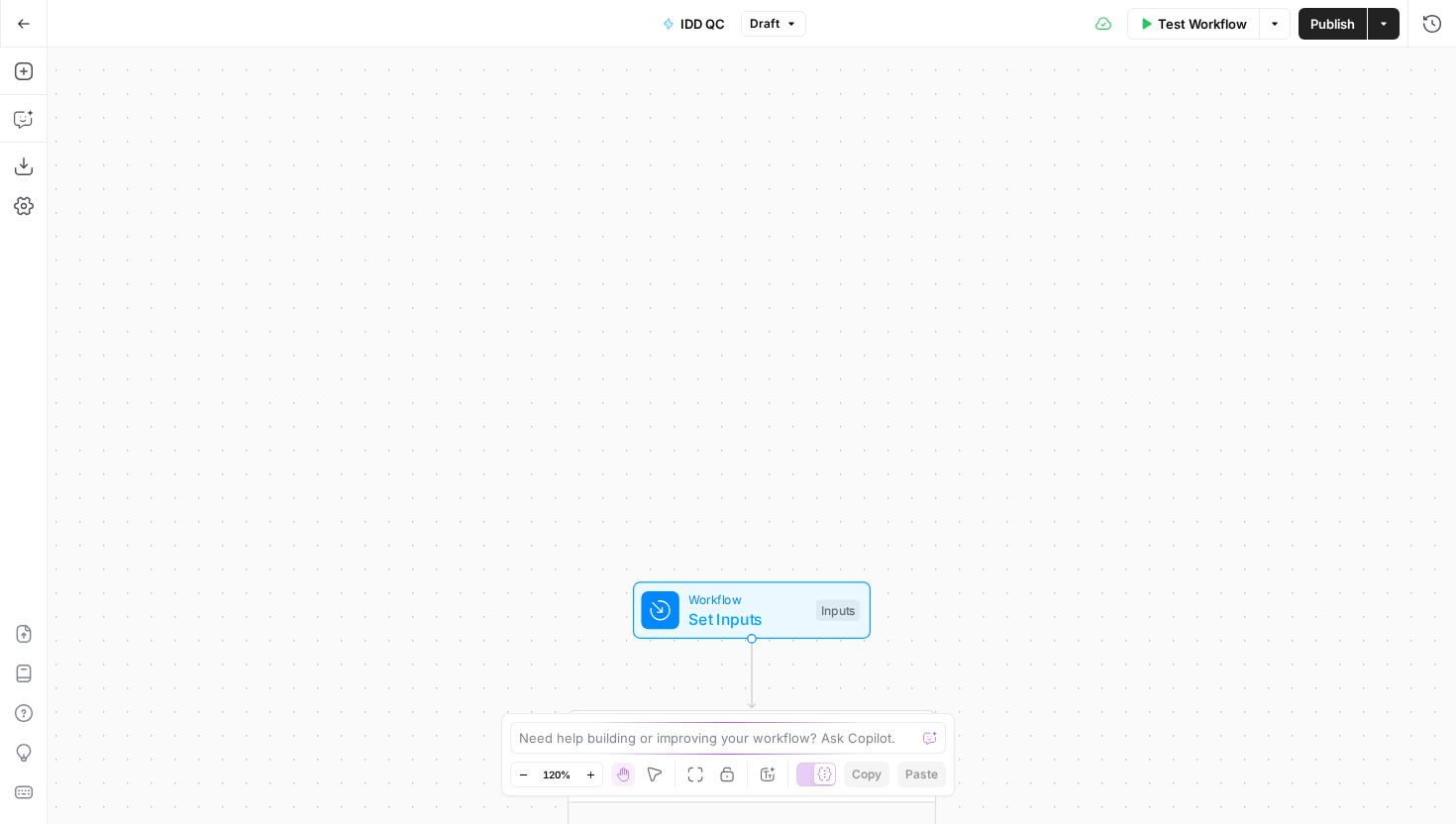 click 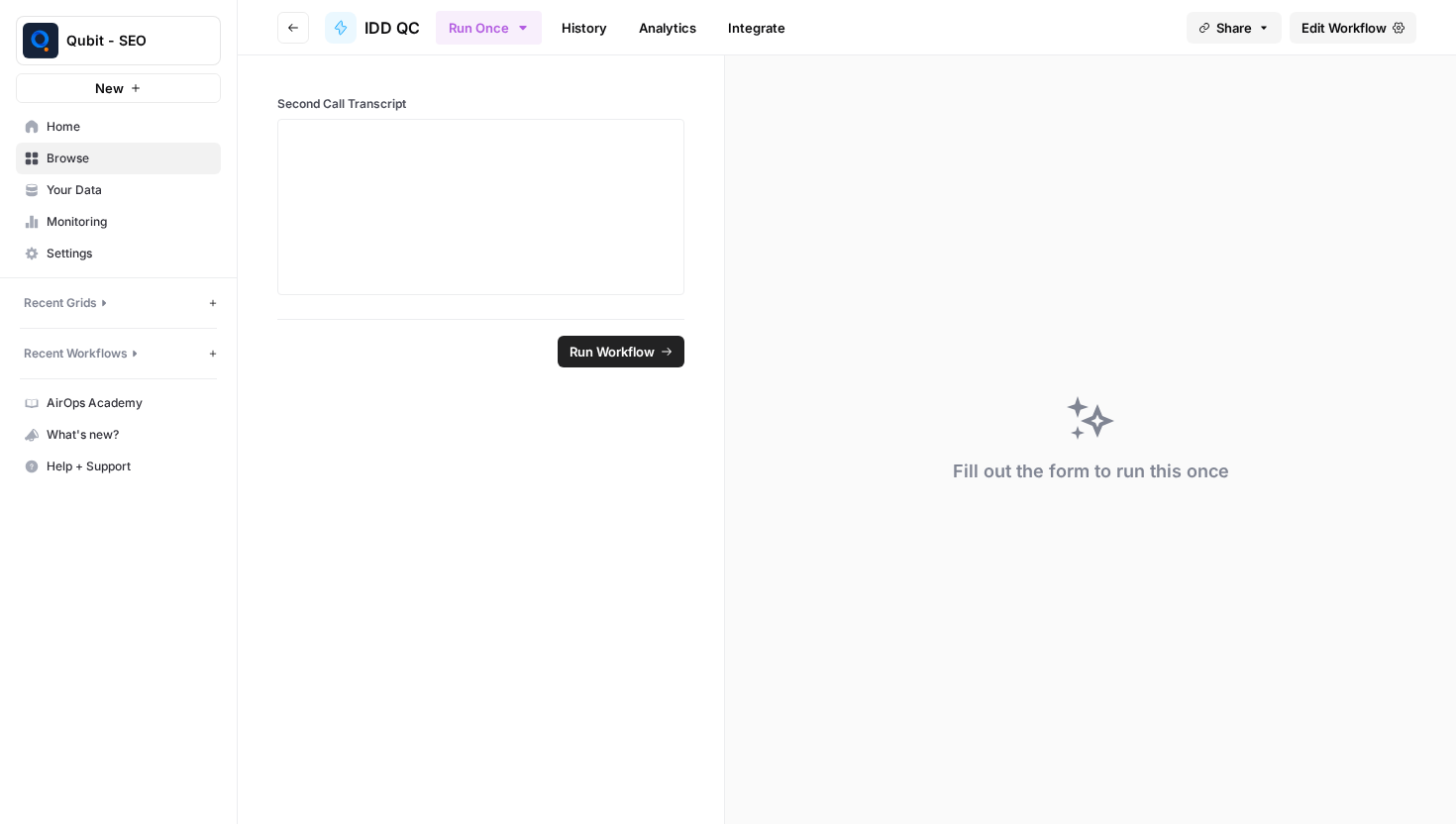 click on "Go back" at bounding box center (293, 28) 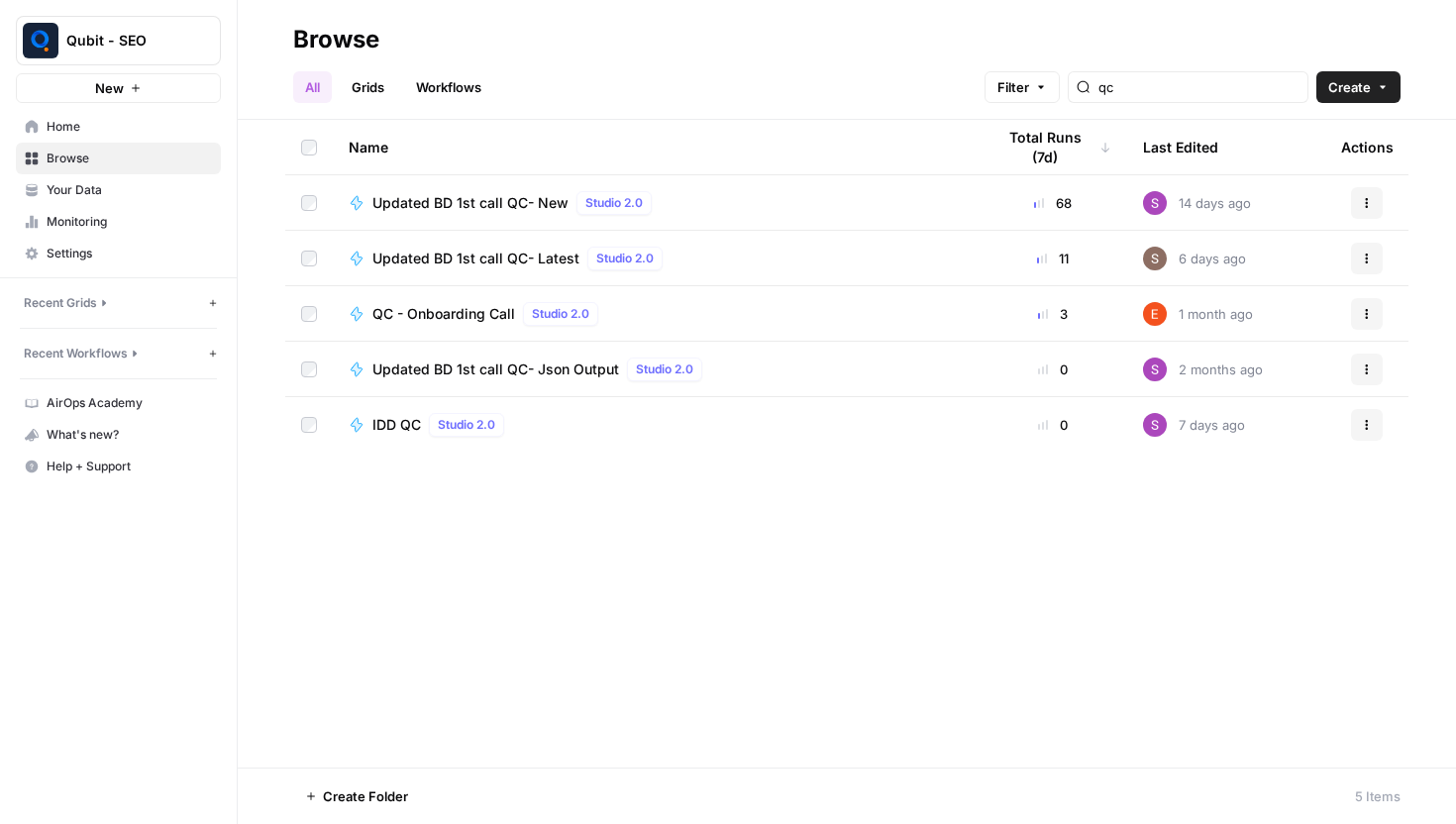 click on "Updated BD 1st call QC- Json Output Studio 2.0" at bounding box center (656, 369) 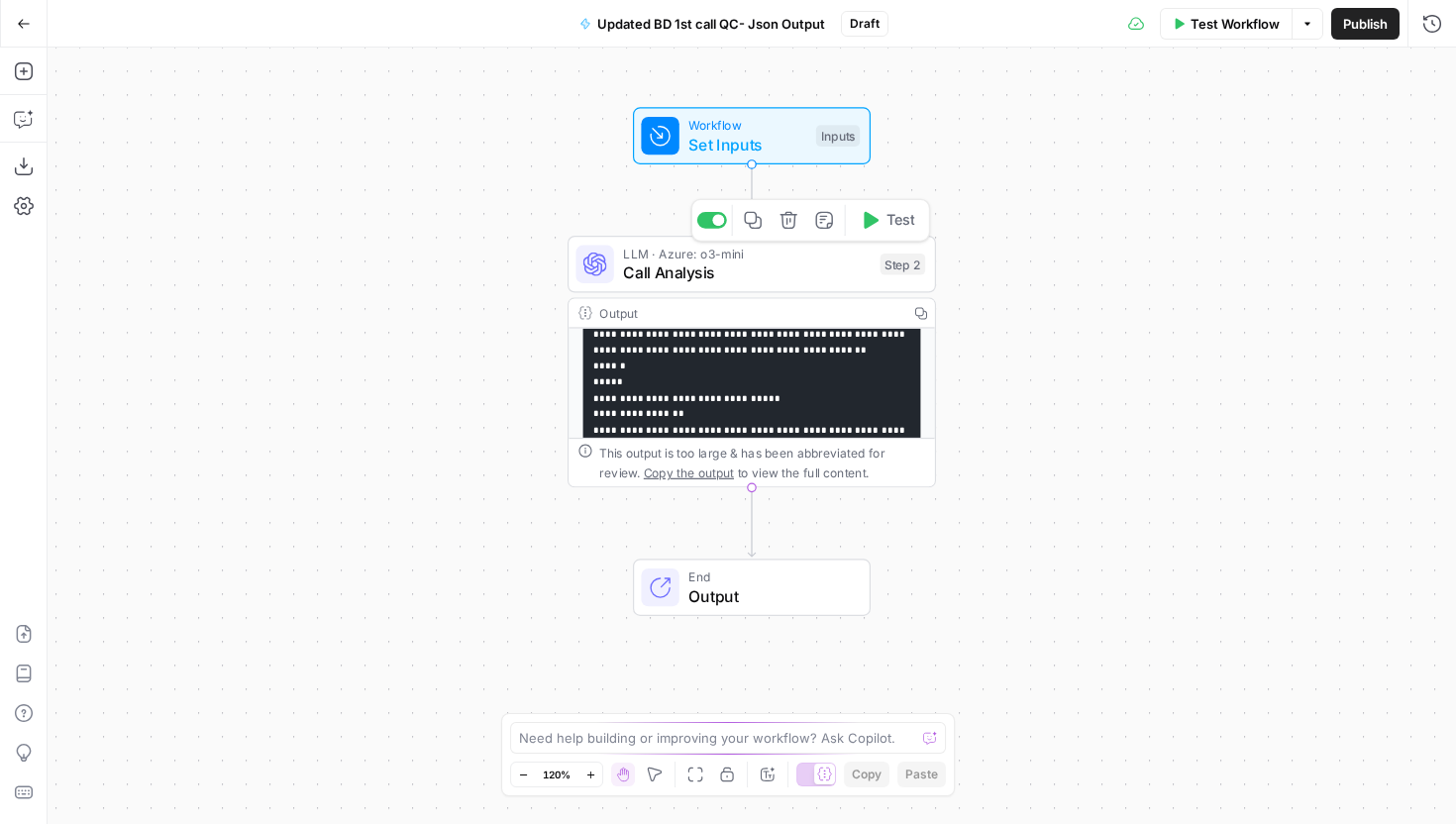 scroll, scrollTop: 179, scrollLeft: 0, axis: vertical 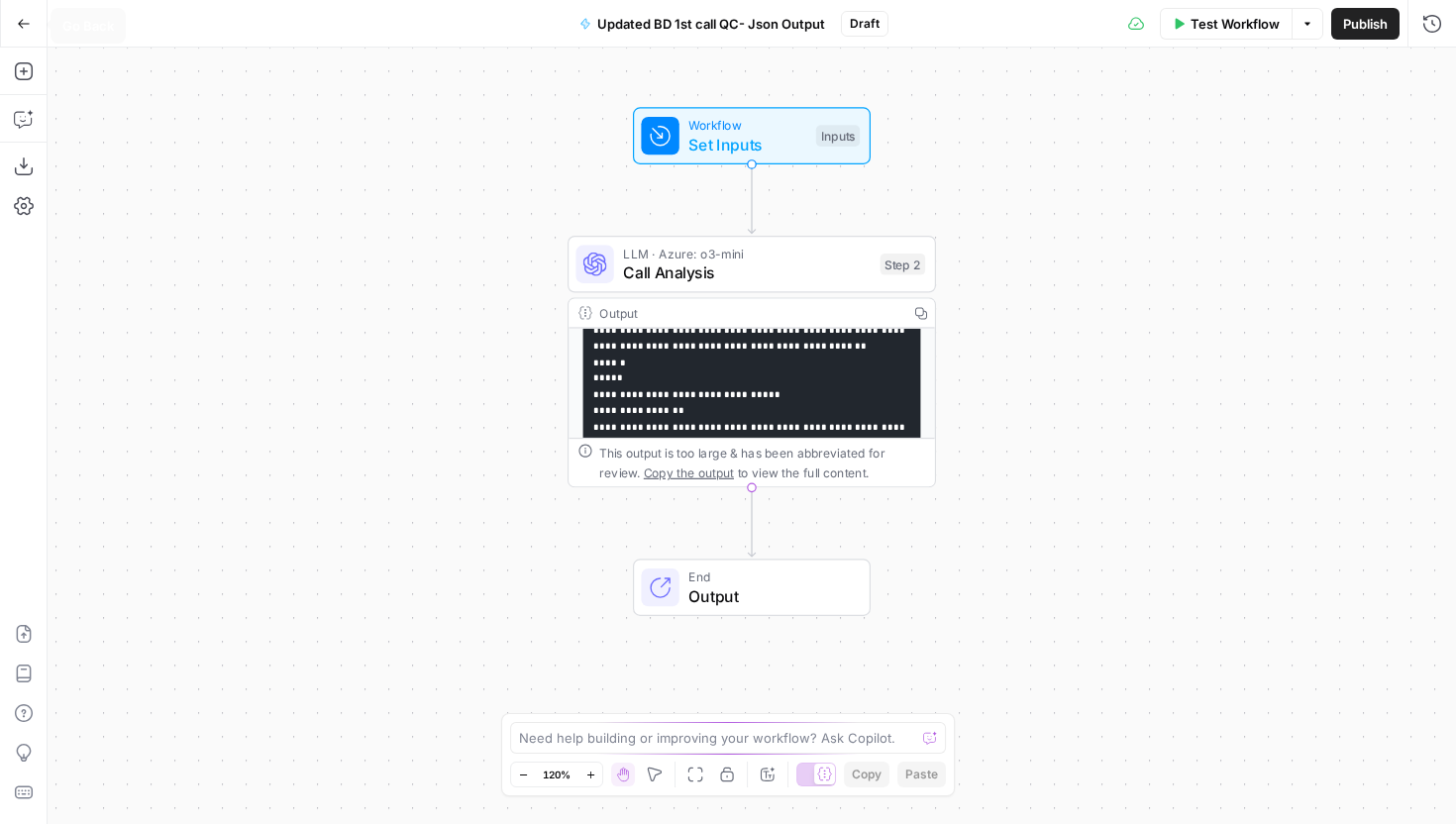 click on "Go Back" at bounding box center (24, 24) 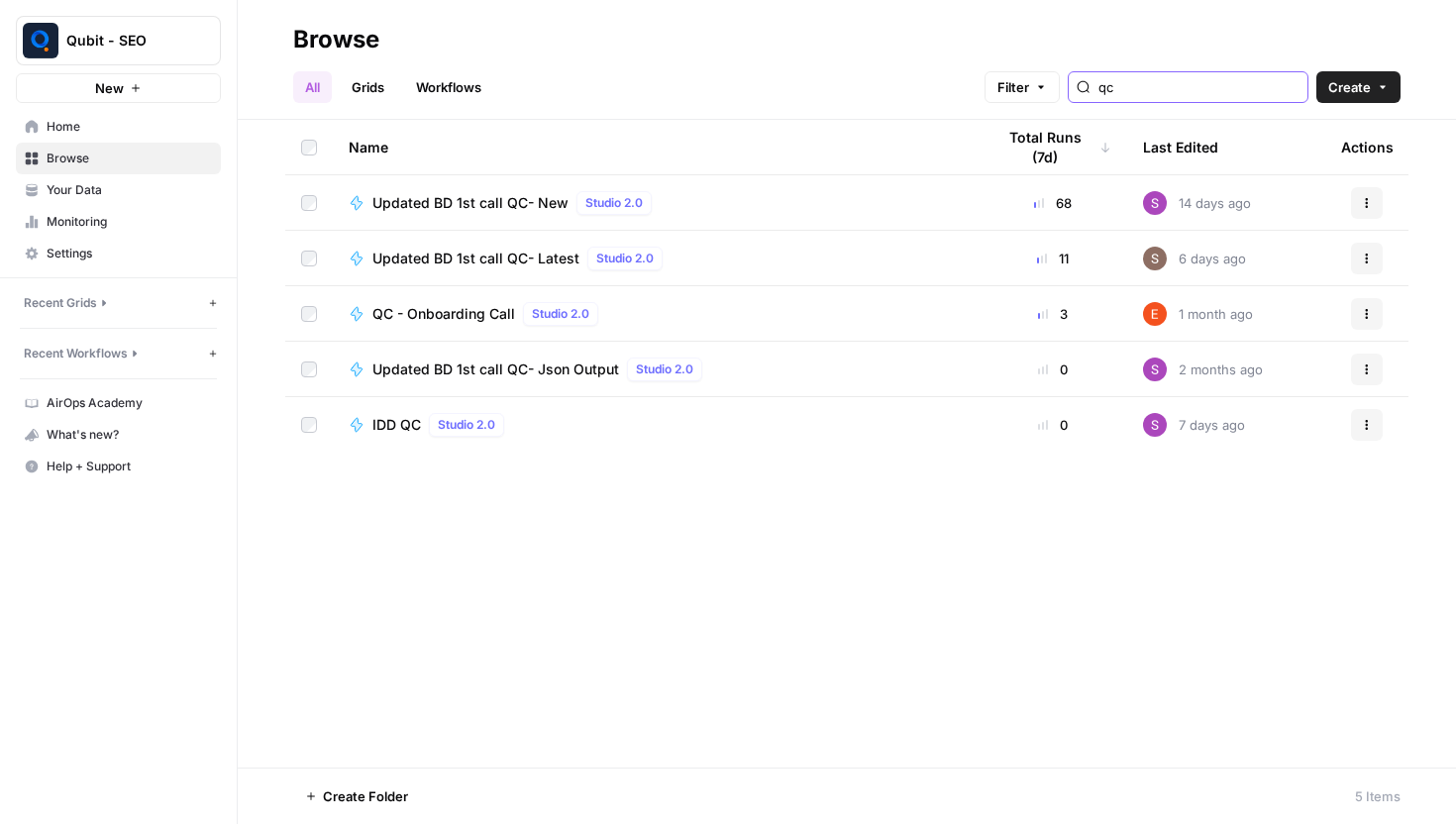 drag, startPoint x: 1183, startPoint y: 88, endPoint x: 1137, endPoint y: 91, distance: 46.09772 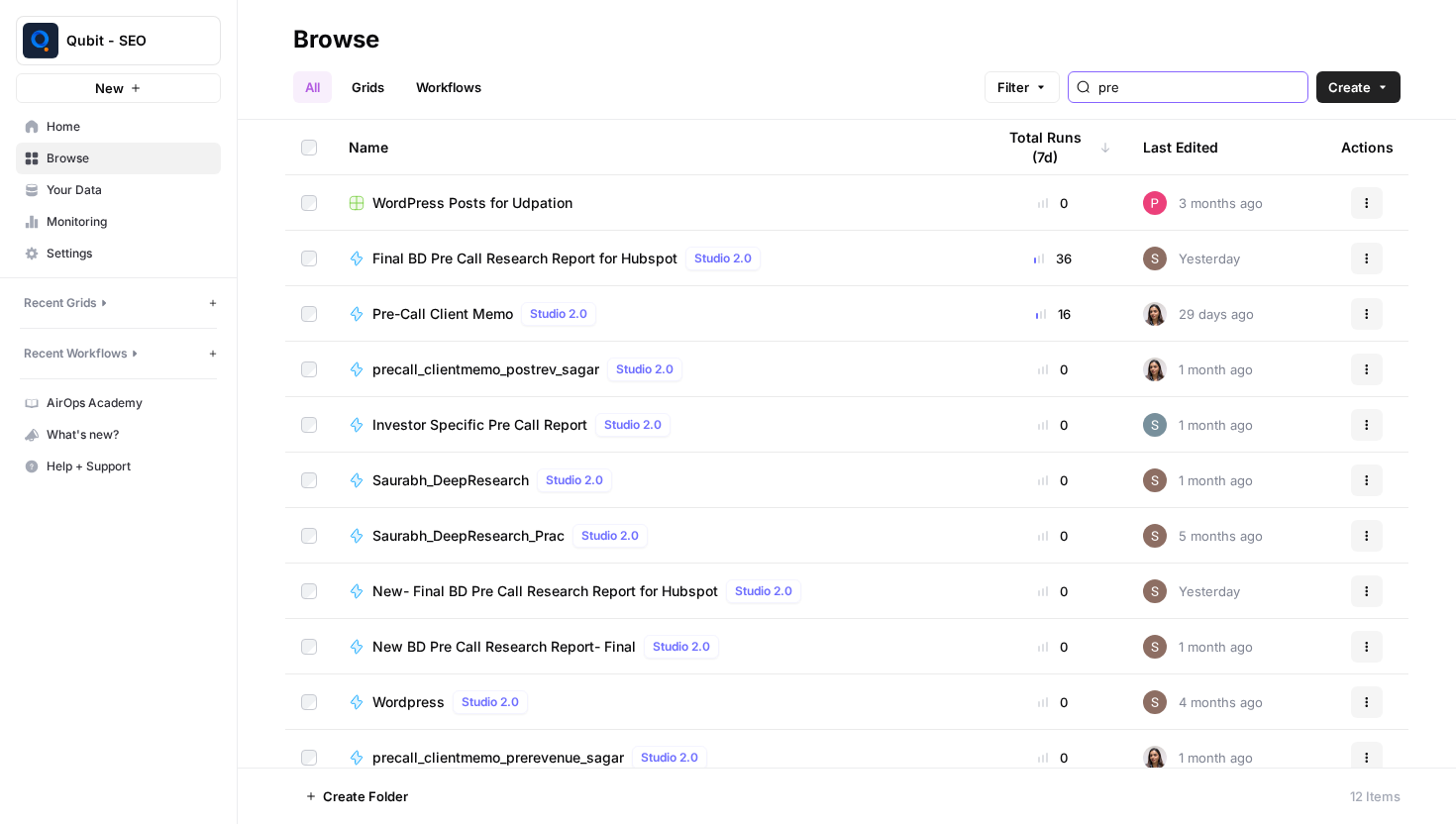 type on "pre" 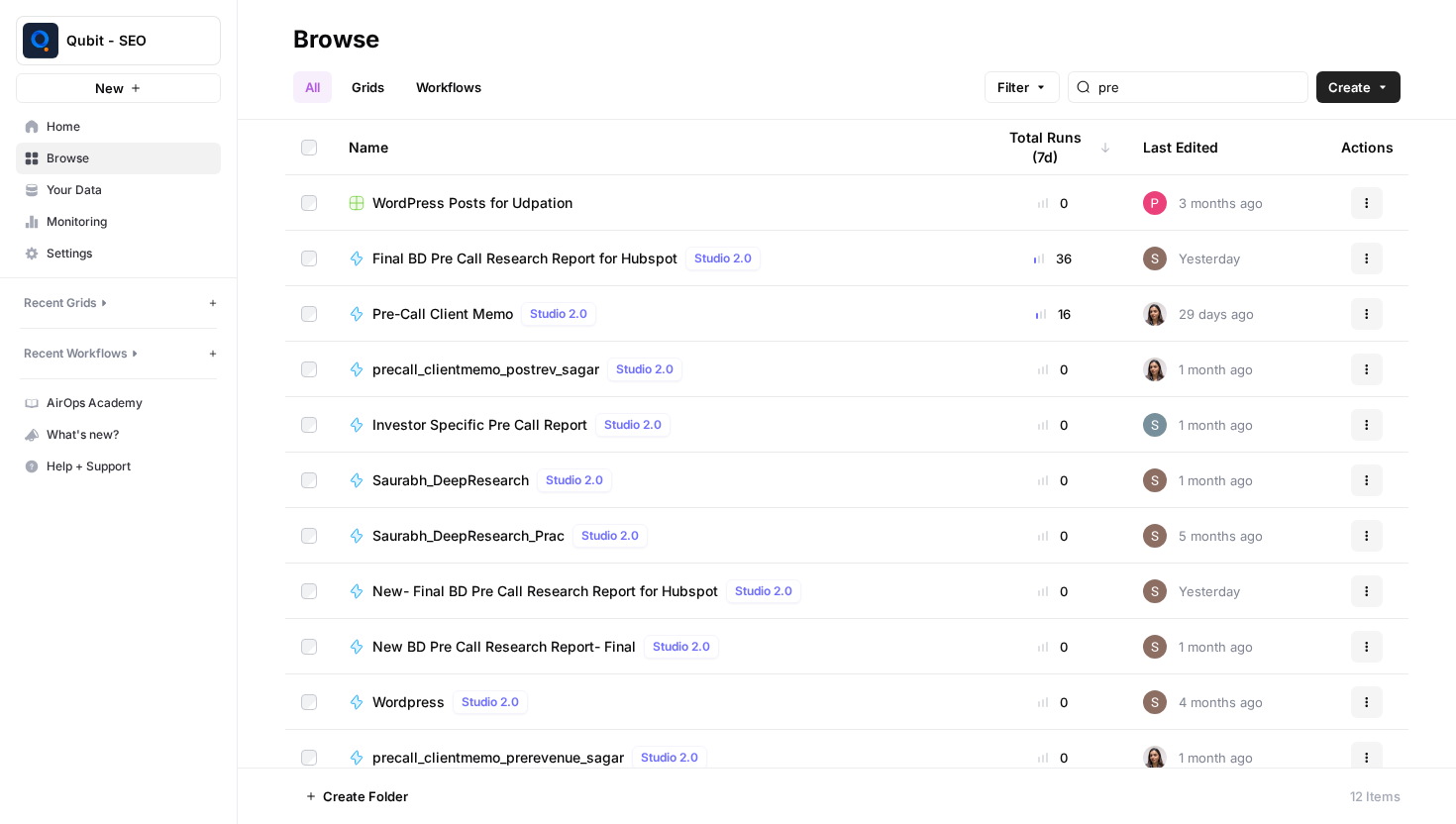 click on "All Grids Workflows Filter pre Create" at bounding box center [847, 79] 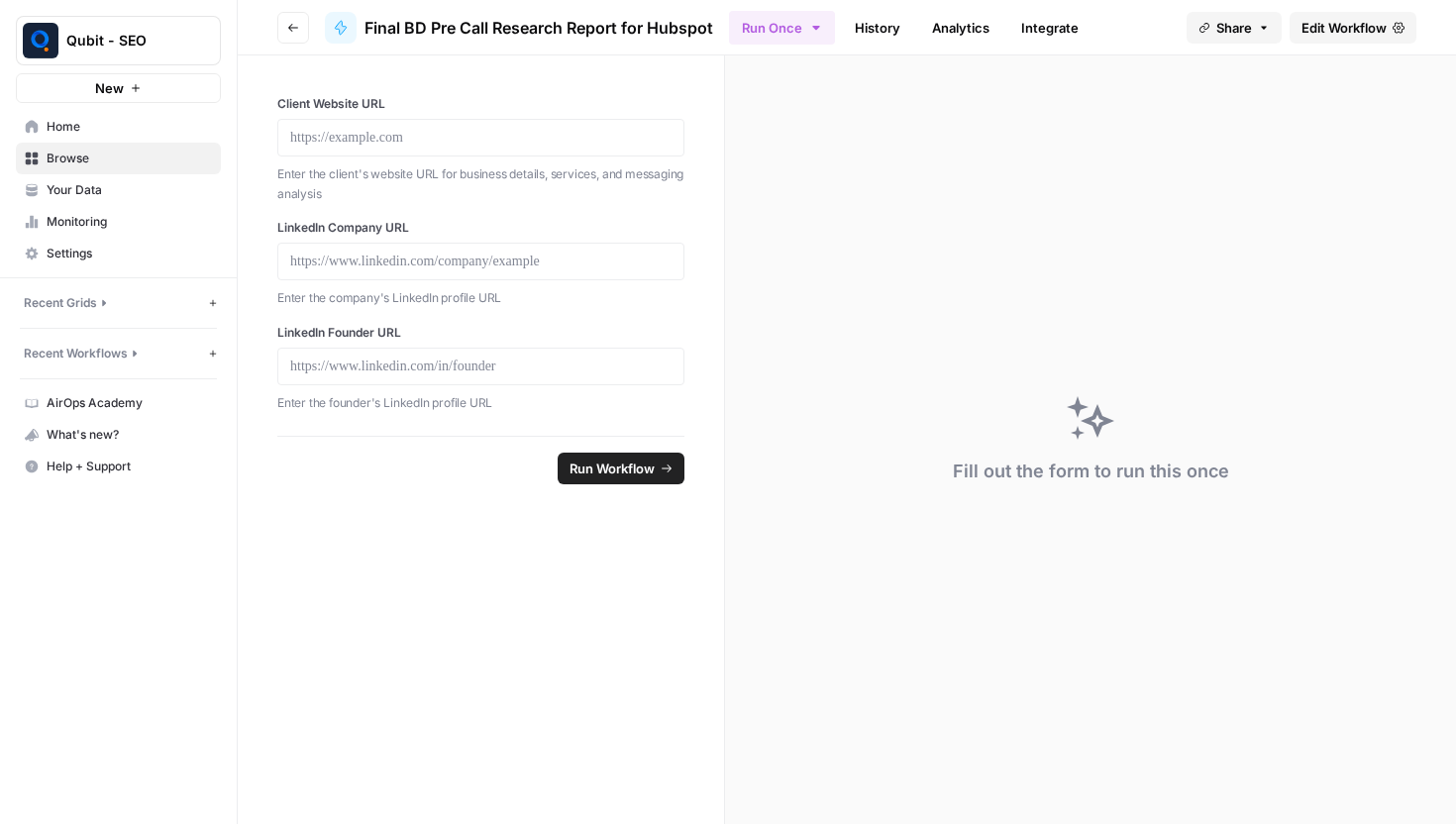 click on "Edit Workflow" at bounding box center [1344, 28] 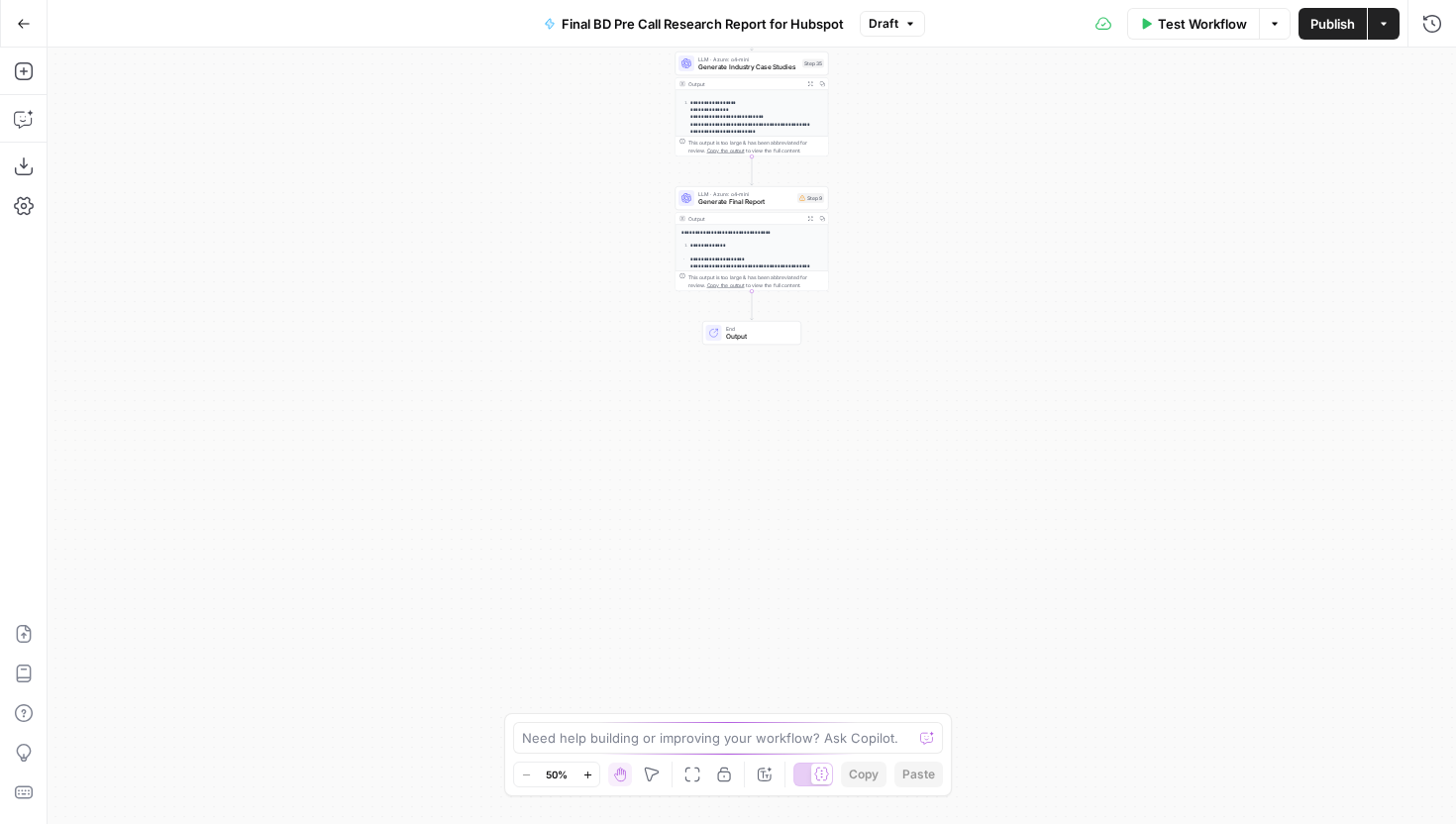 click on "Go Back" at bounding box center (24, 24) 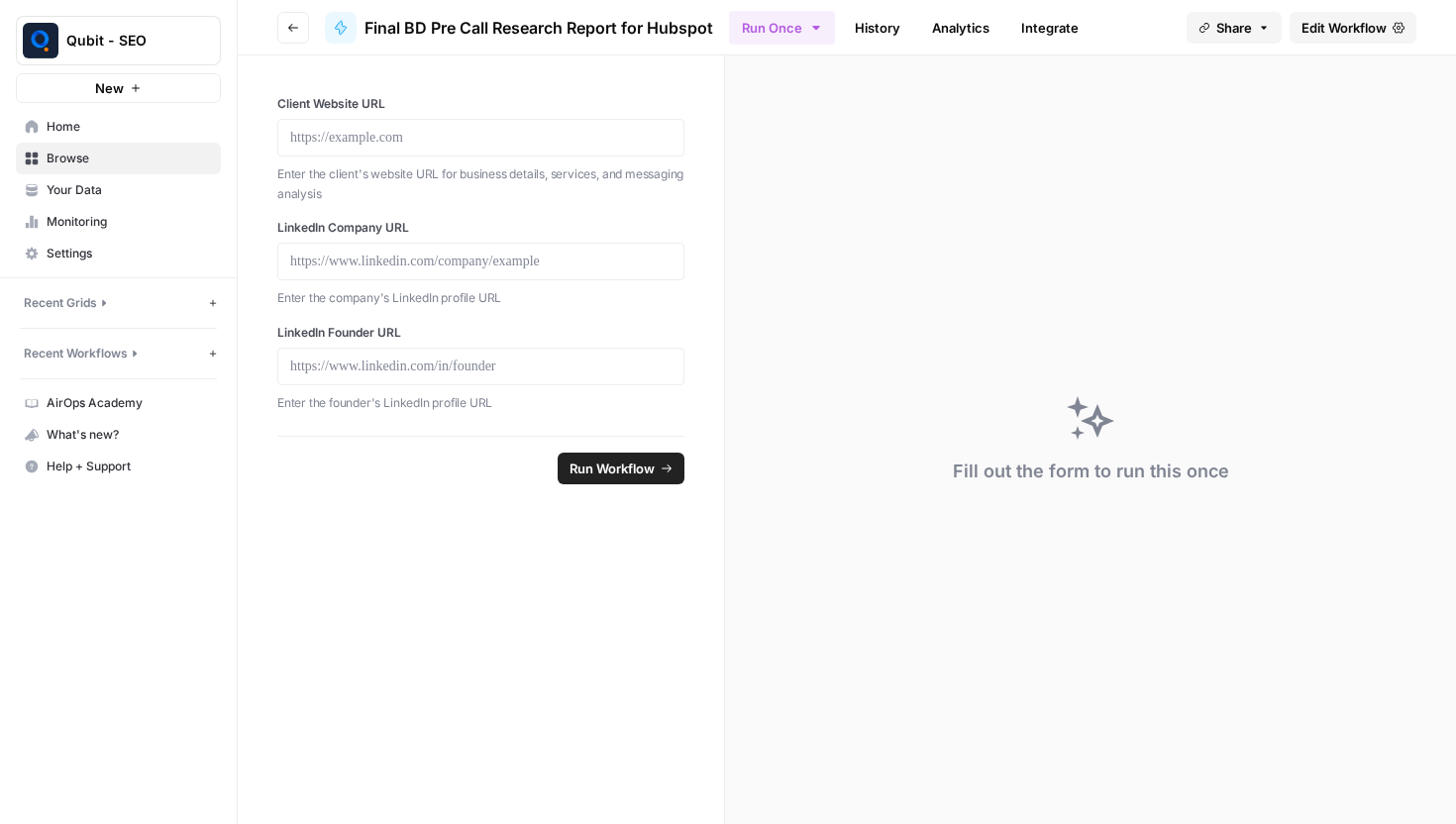 click 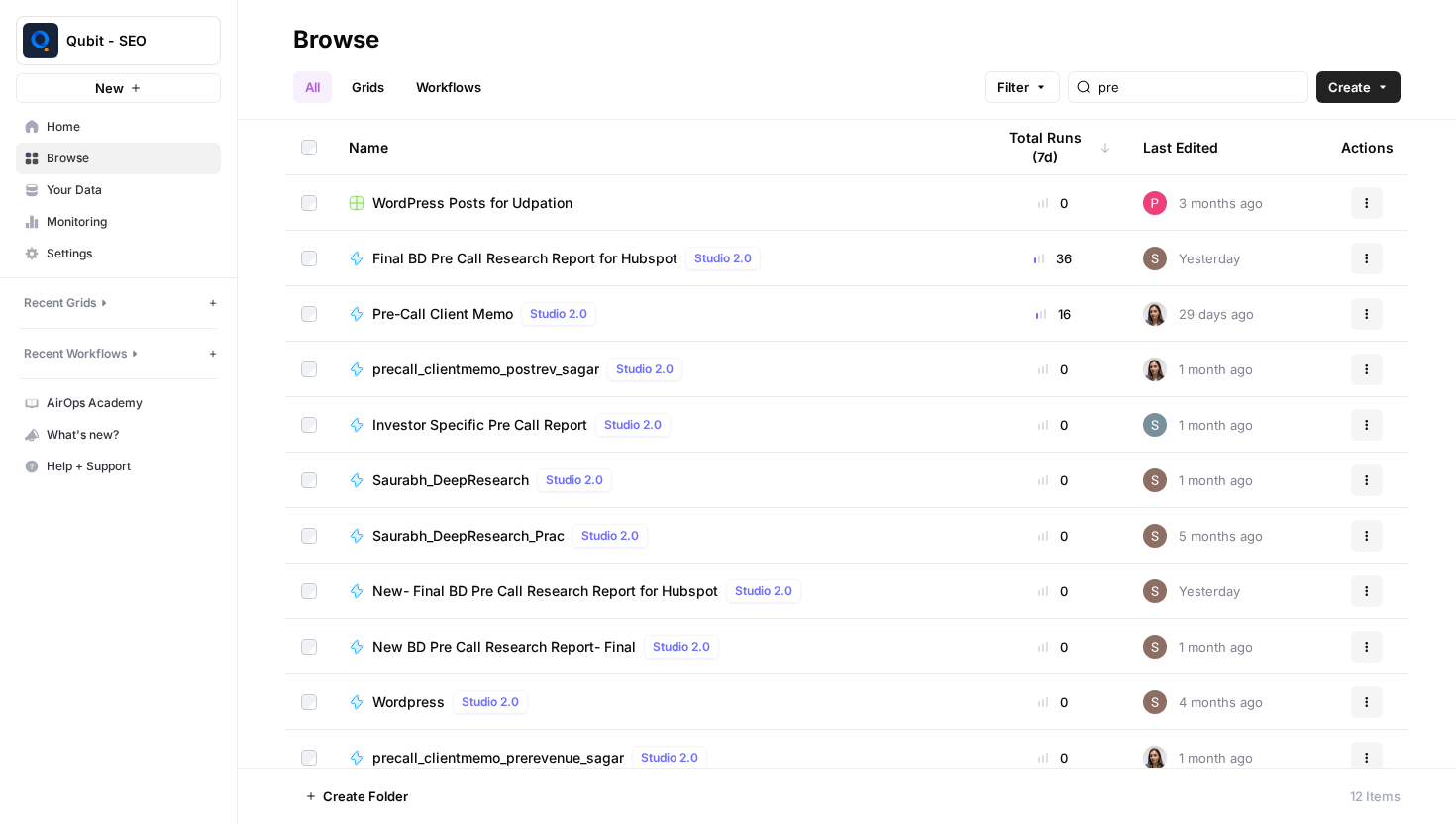 click on "New BD Pre Call Research Report- Final Studio 2.0" at bounding box center [656, 647] 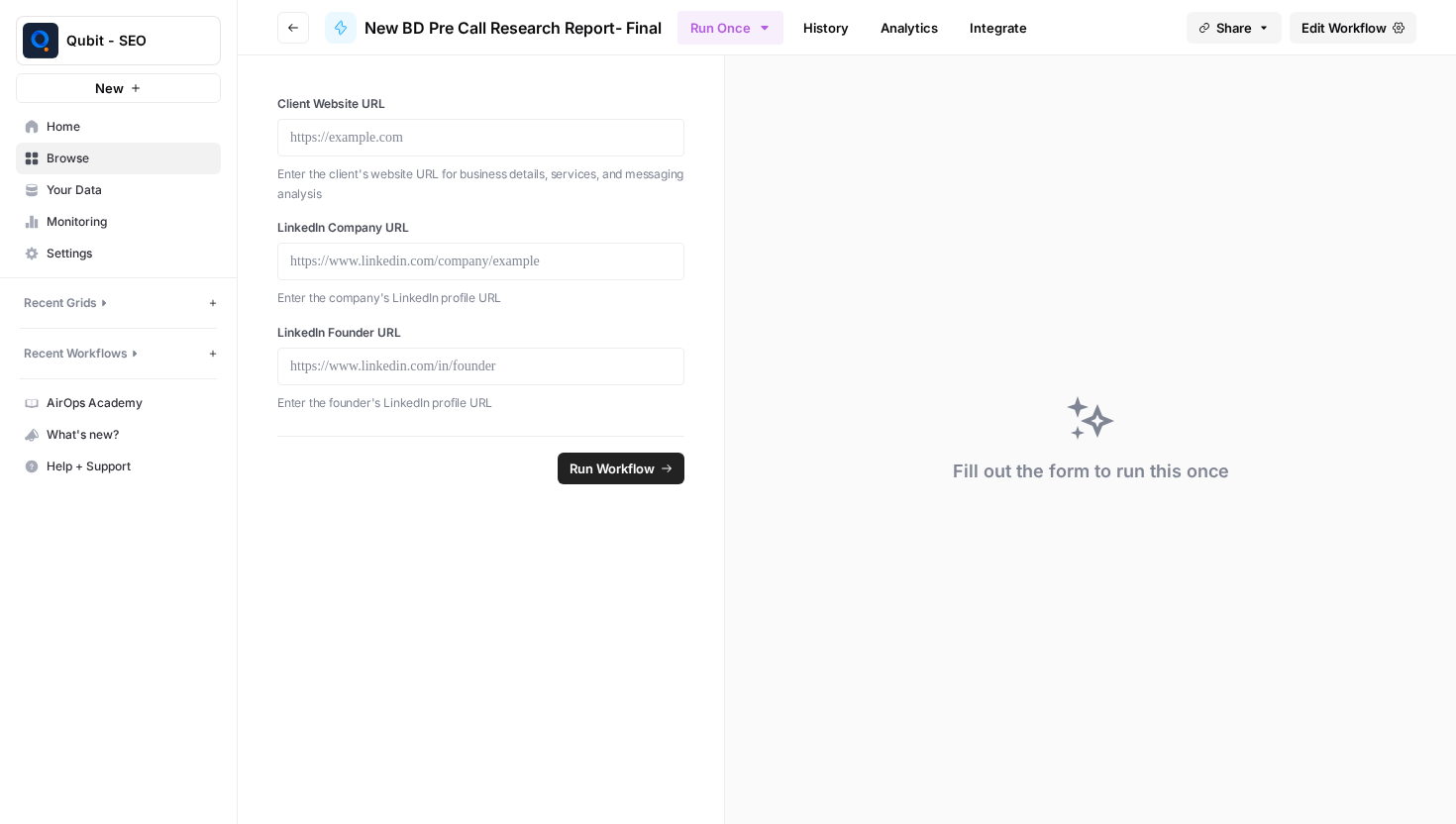click on "Edit Workflow" at bounding box center (1344, 28) 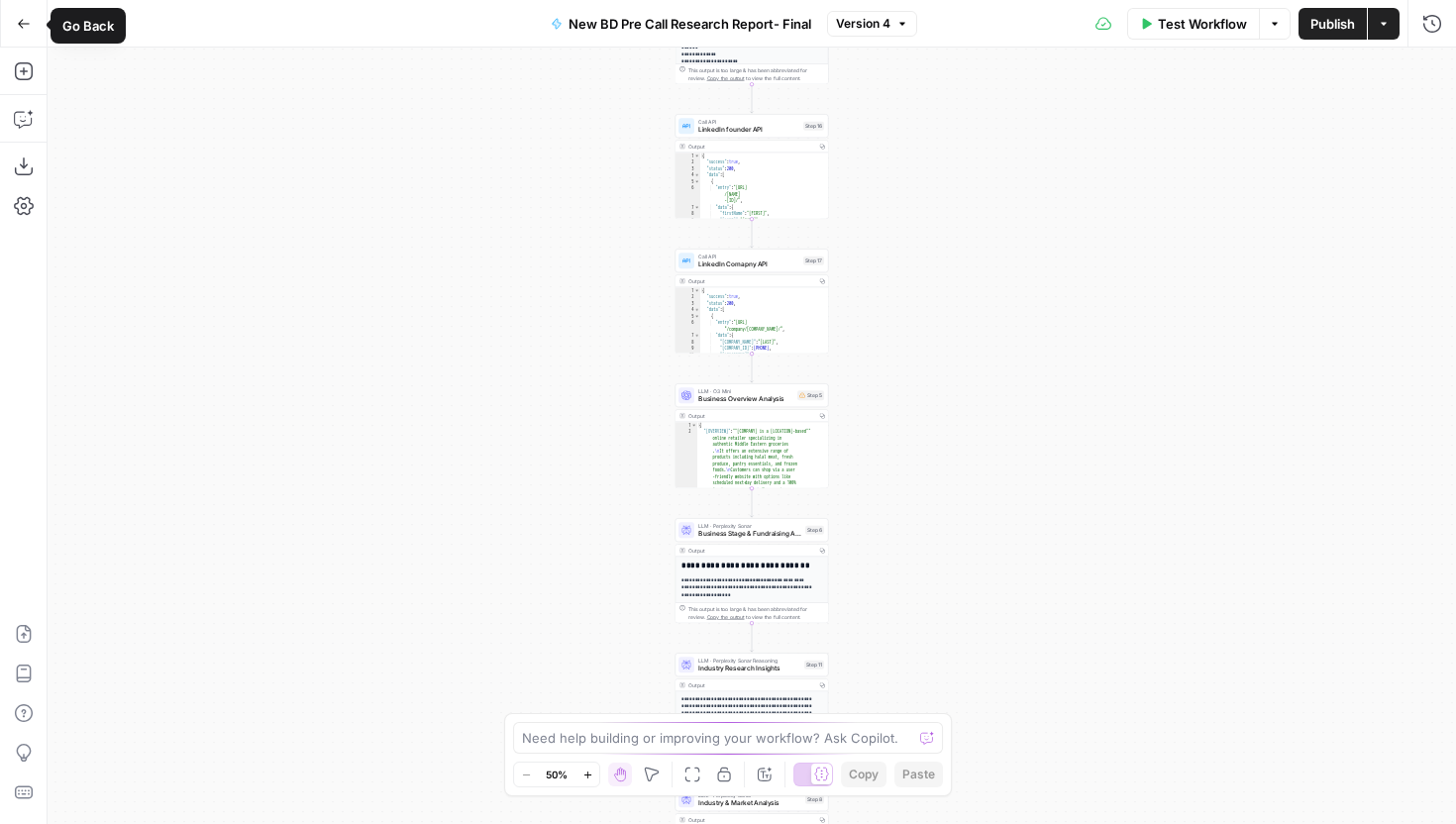 click 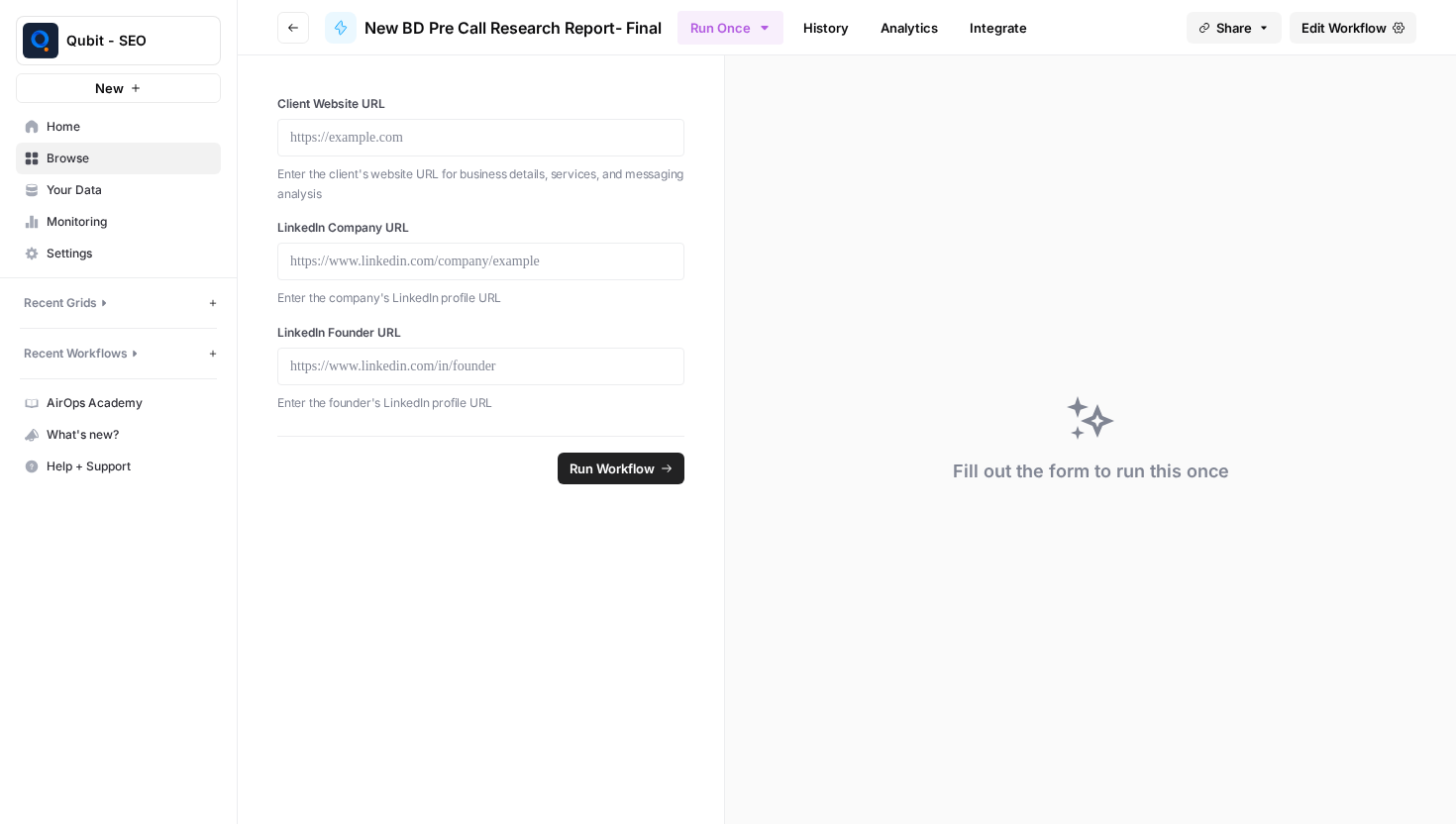 click 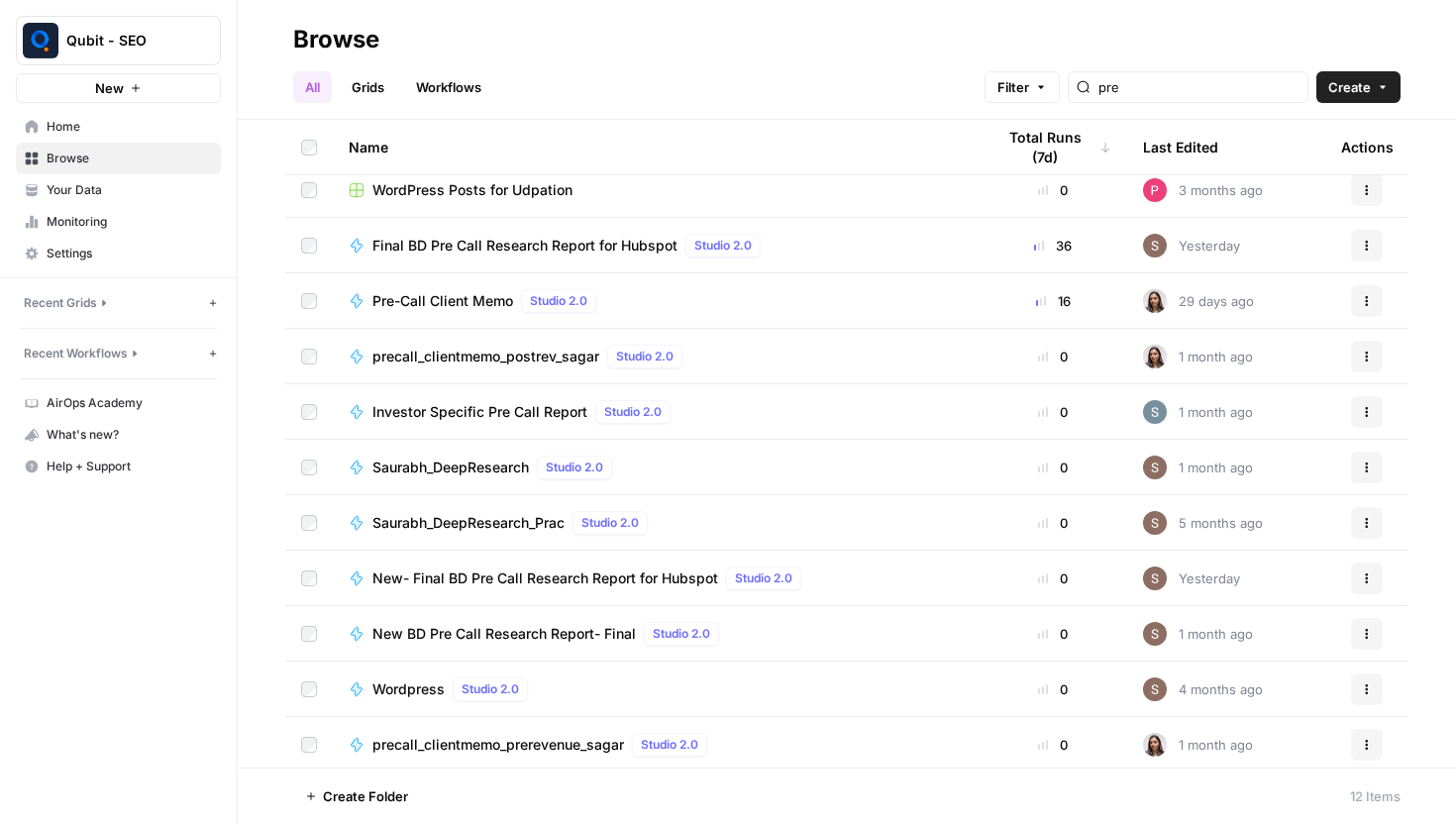 scroll, scrollTop: 0, scrollLeft: 0, axis: both 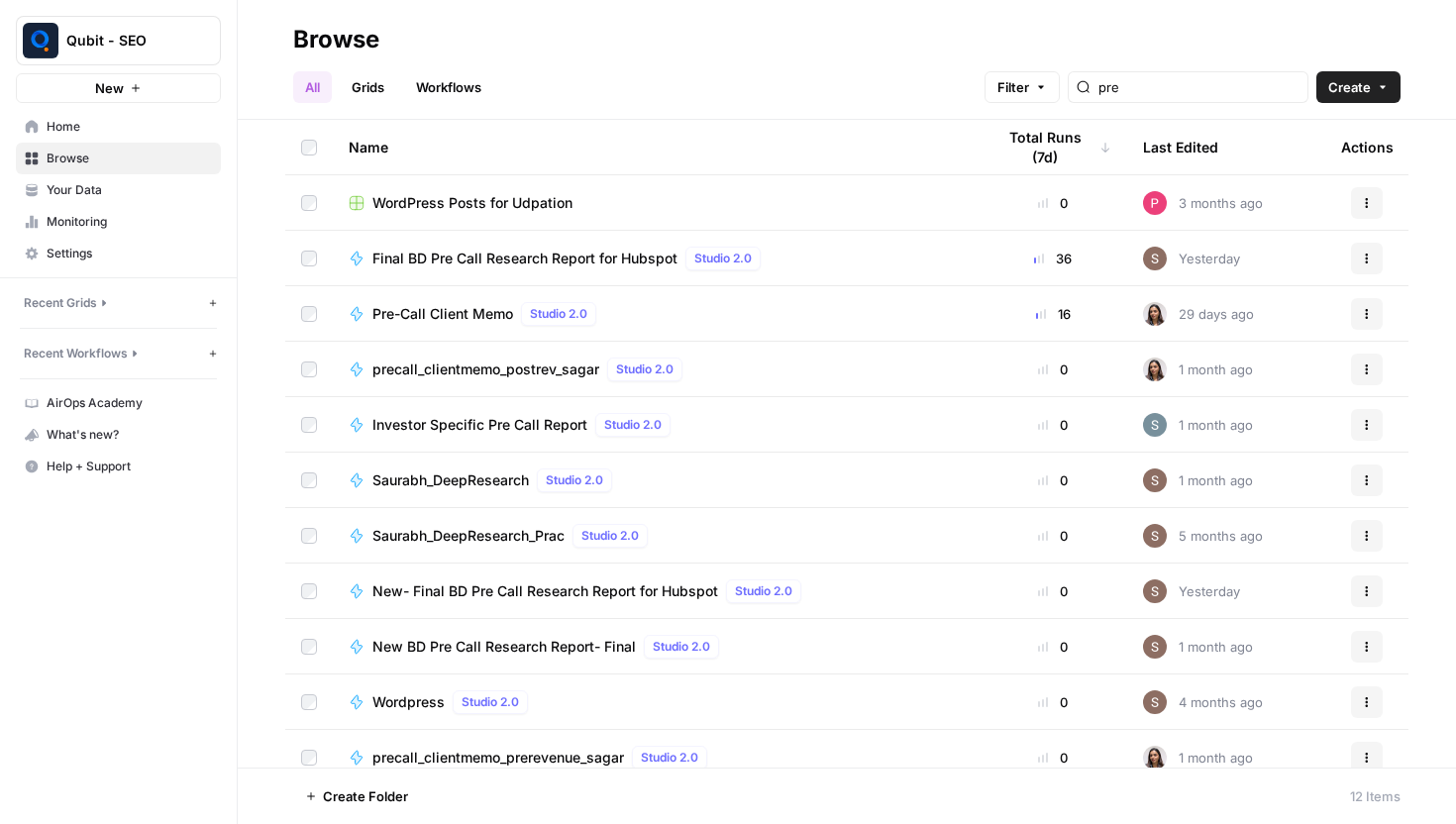 click on "Final BD Pre Call Research Report for Hubspot Studio 2.0" at bounding box center (656, 258) 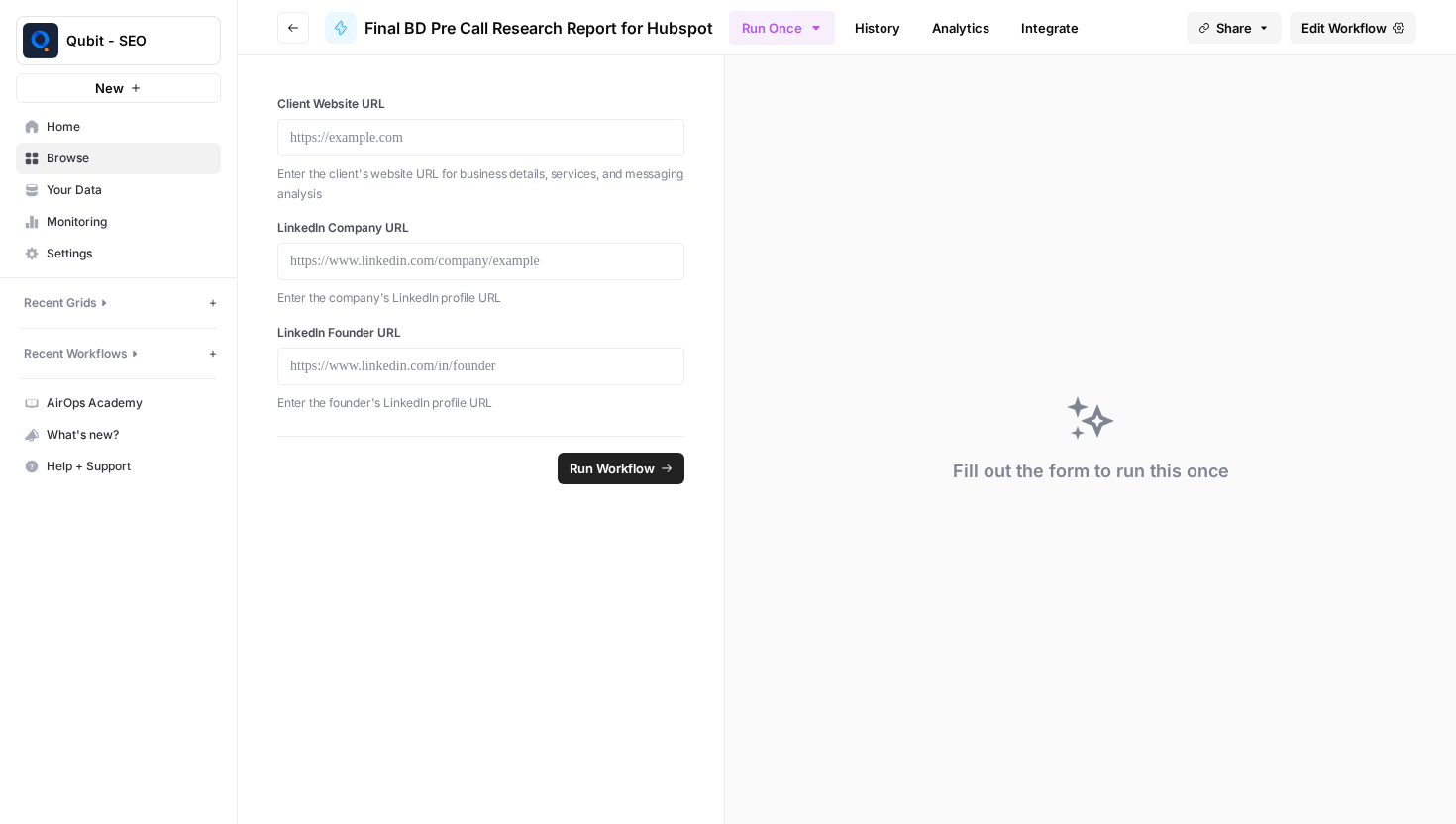 click on "Edit Workflow" at bounding box center (1344, 28) 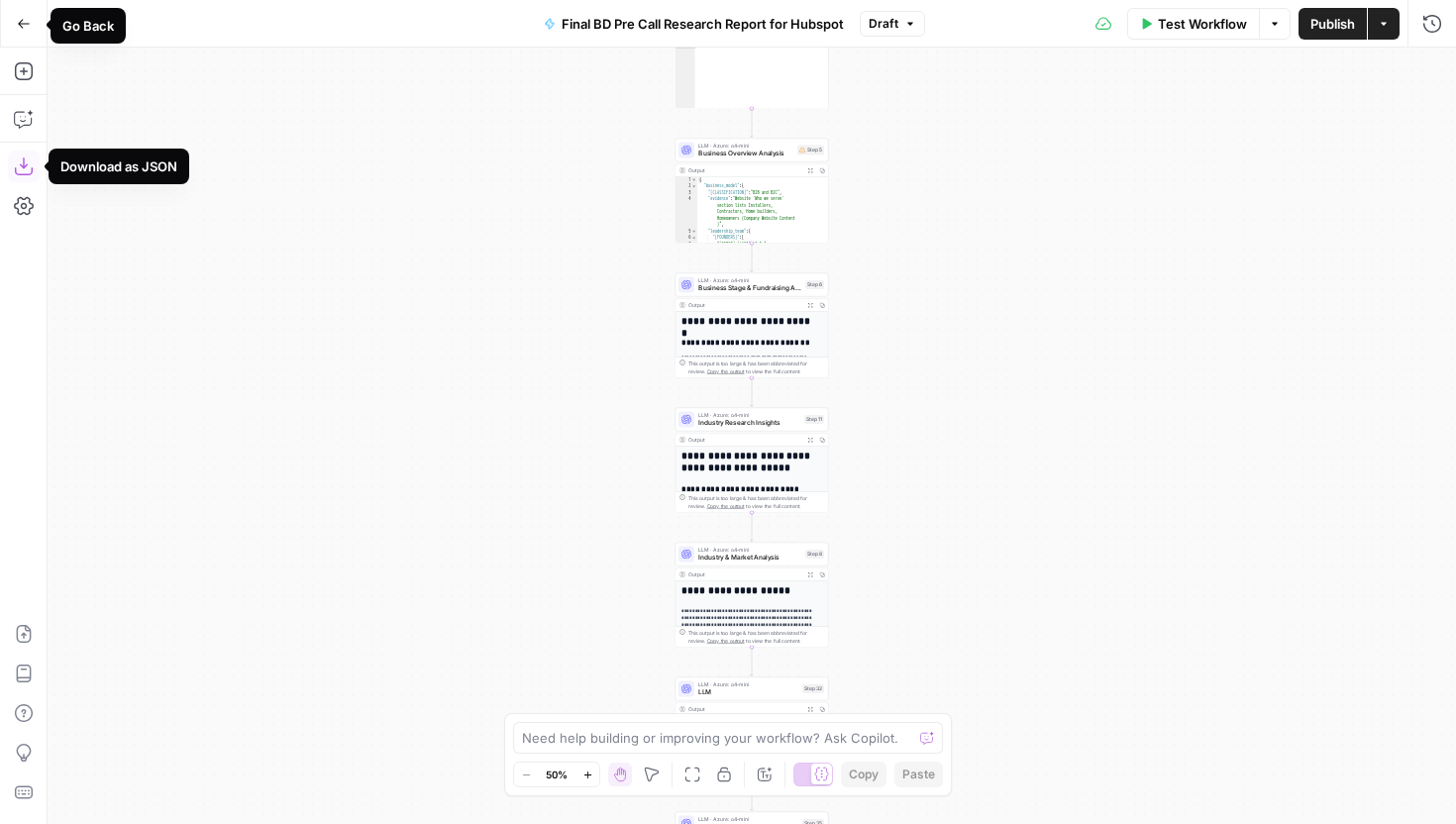 click on "Go Back" at bounding box center [24, 24] 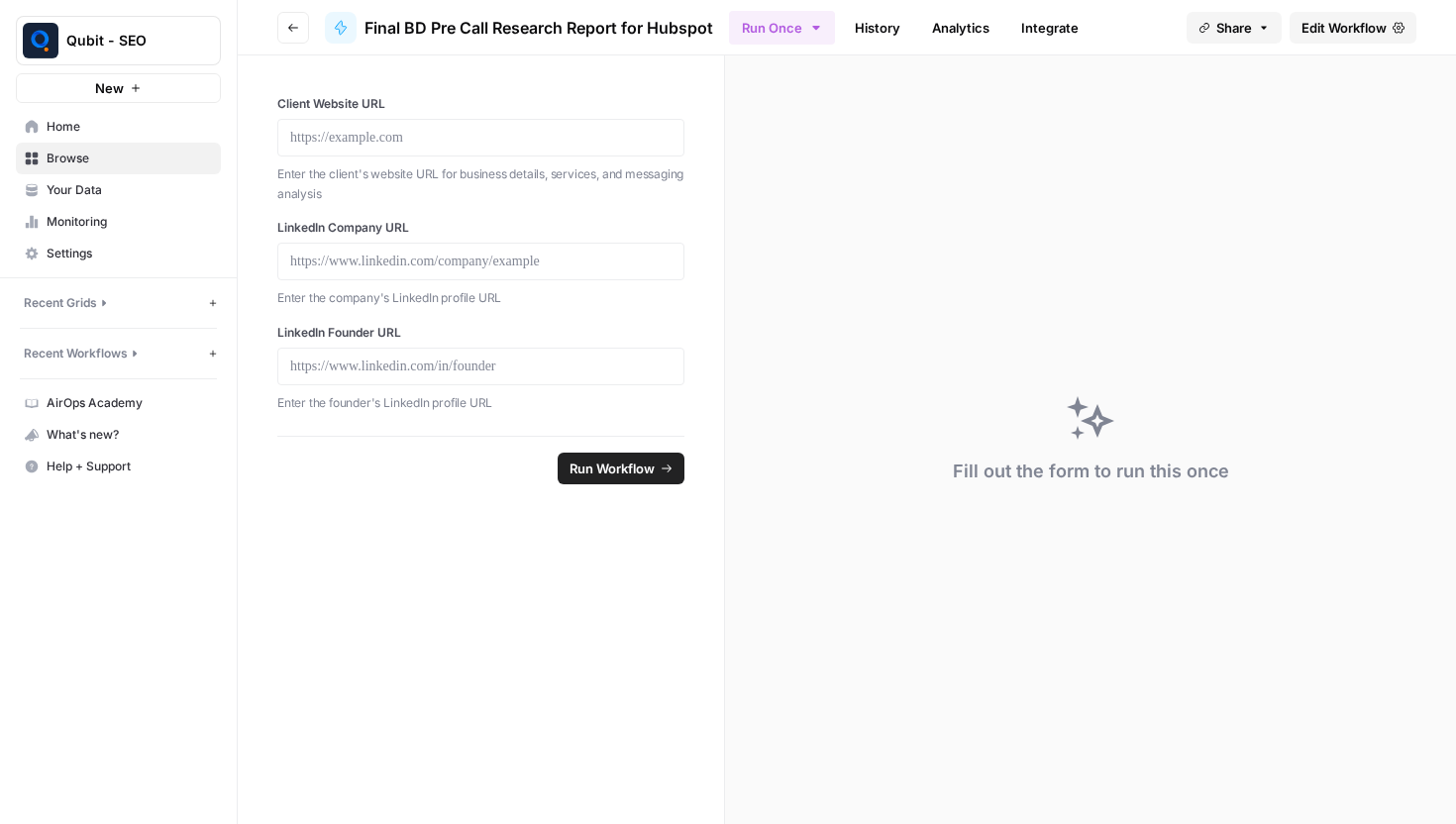 click on "Settings" at bounding box center (129, 254) 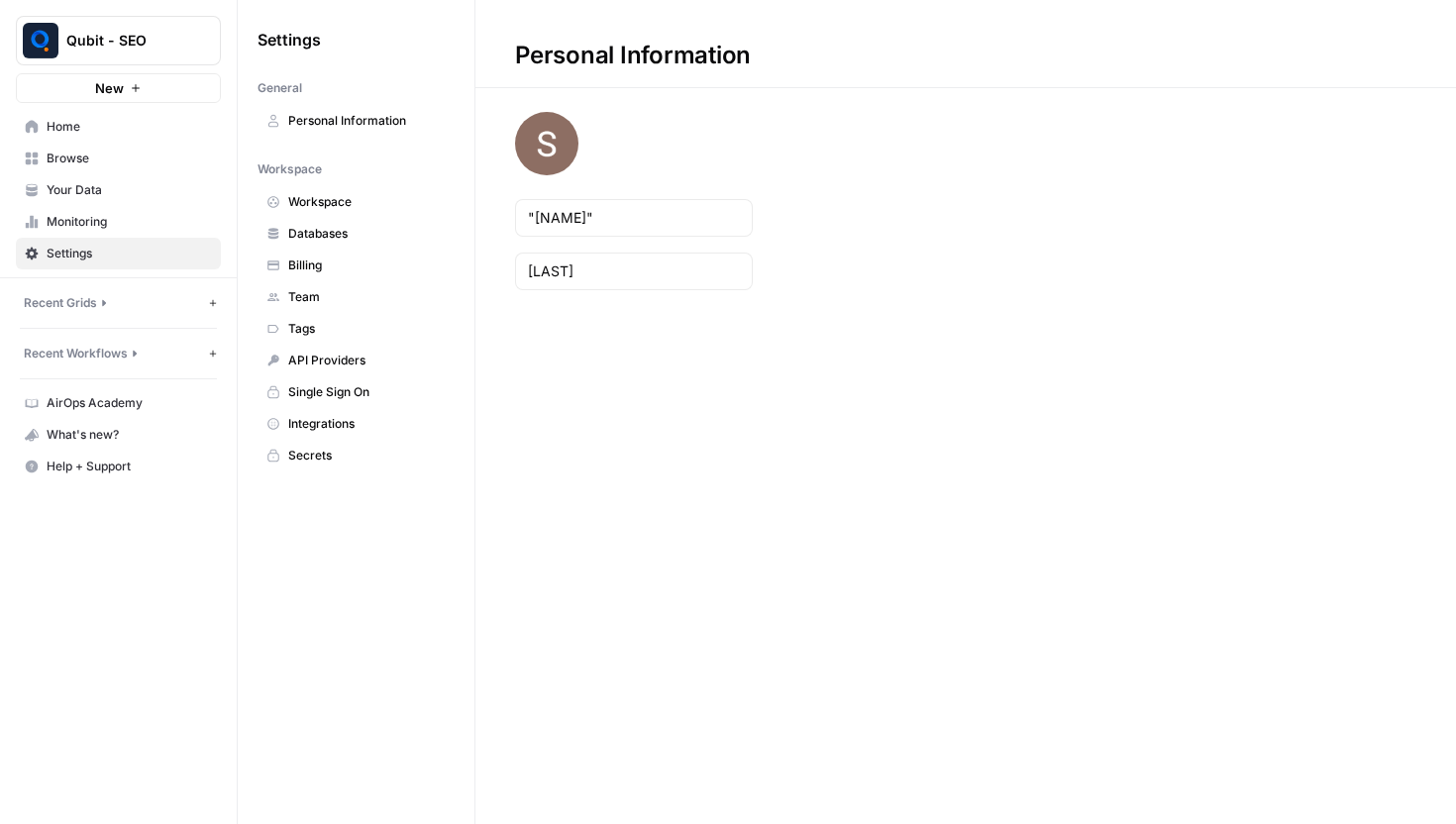 click on "Monitoring" at bounding box center [129, 222] 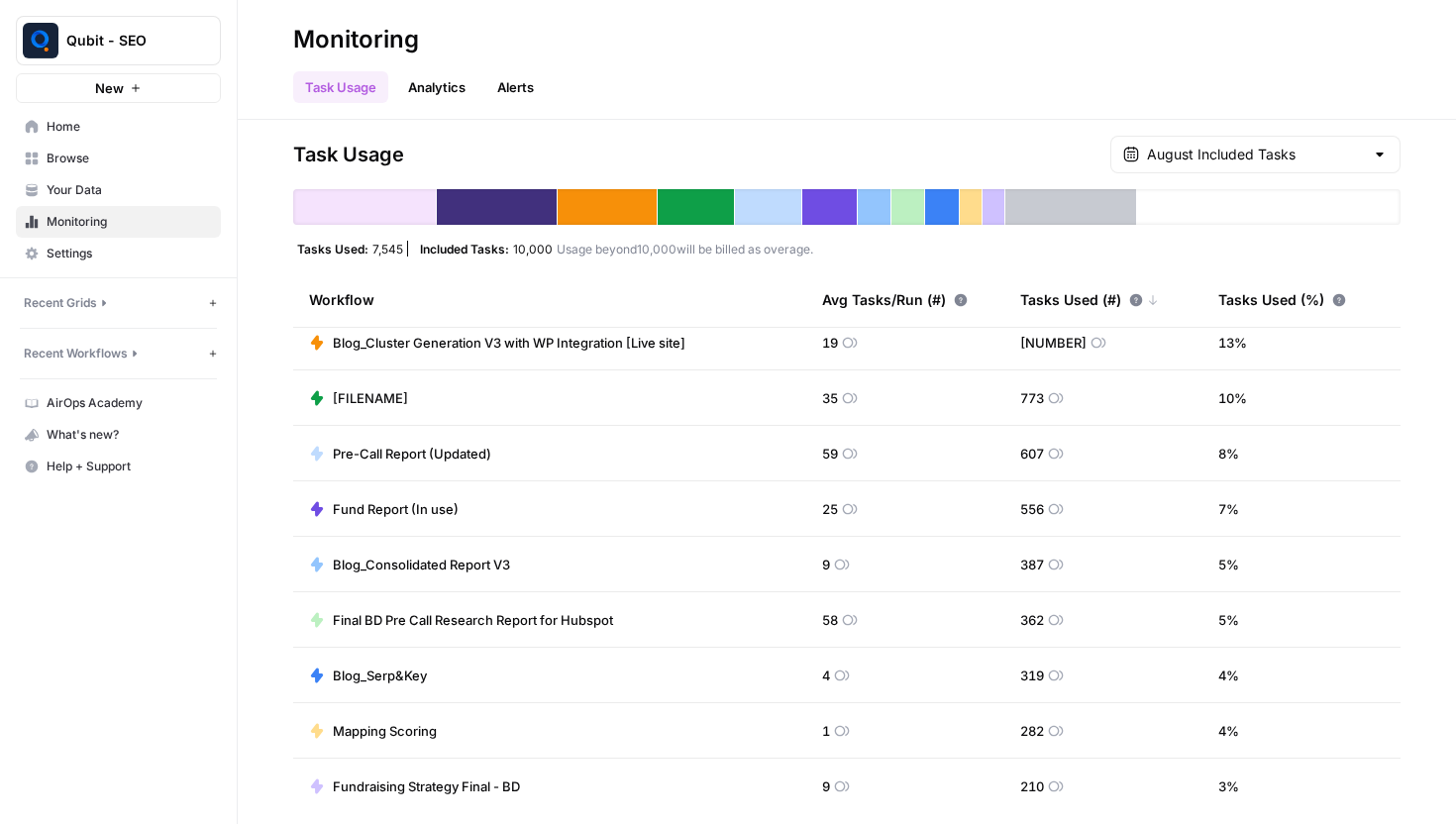 scroll, scrollTop: 0, scrollLeft: 0, axis: both 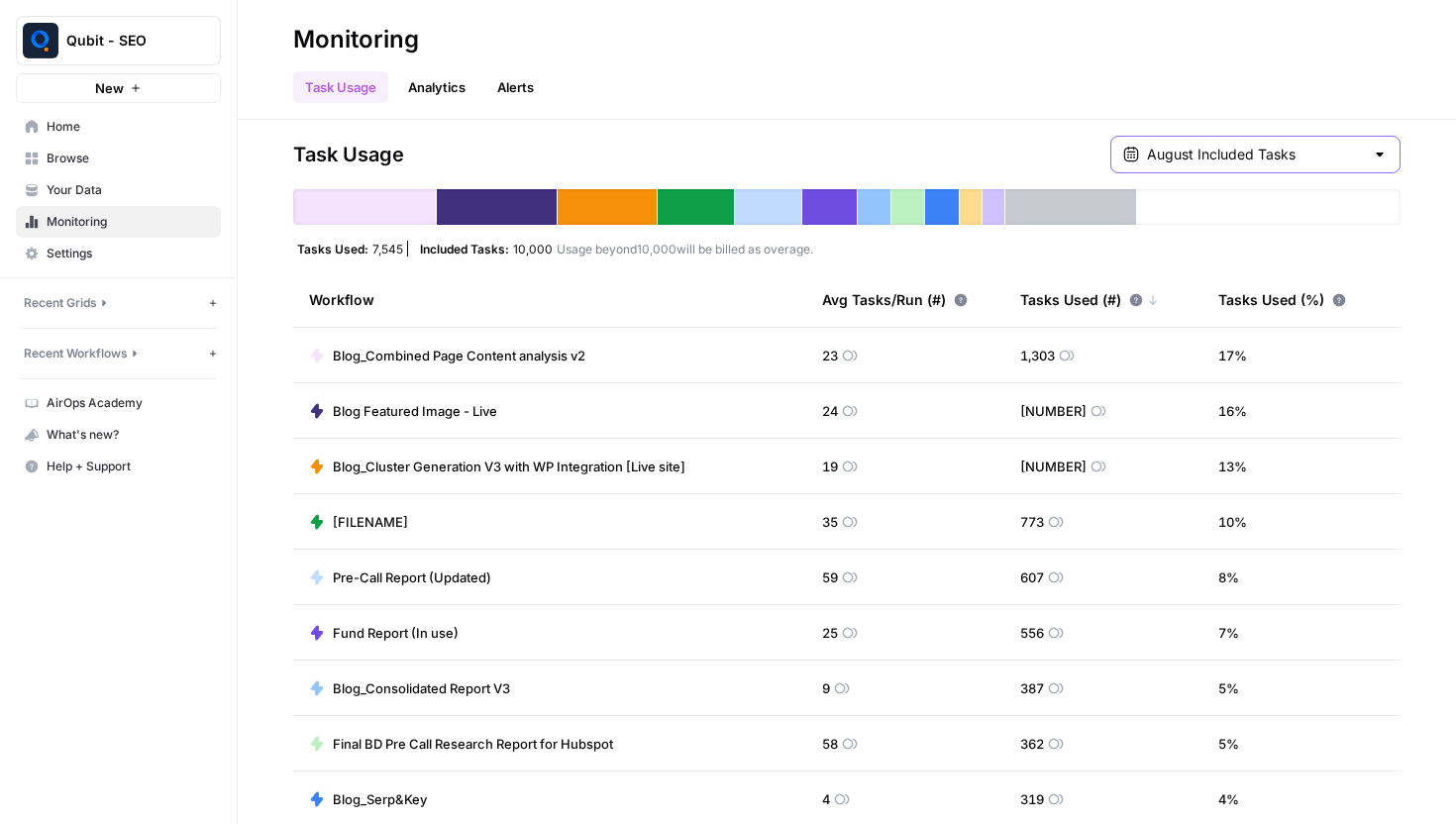 click on "August Included Tasks" at bounding box center (1255, 154) 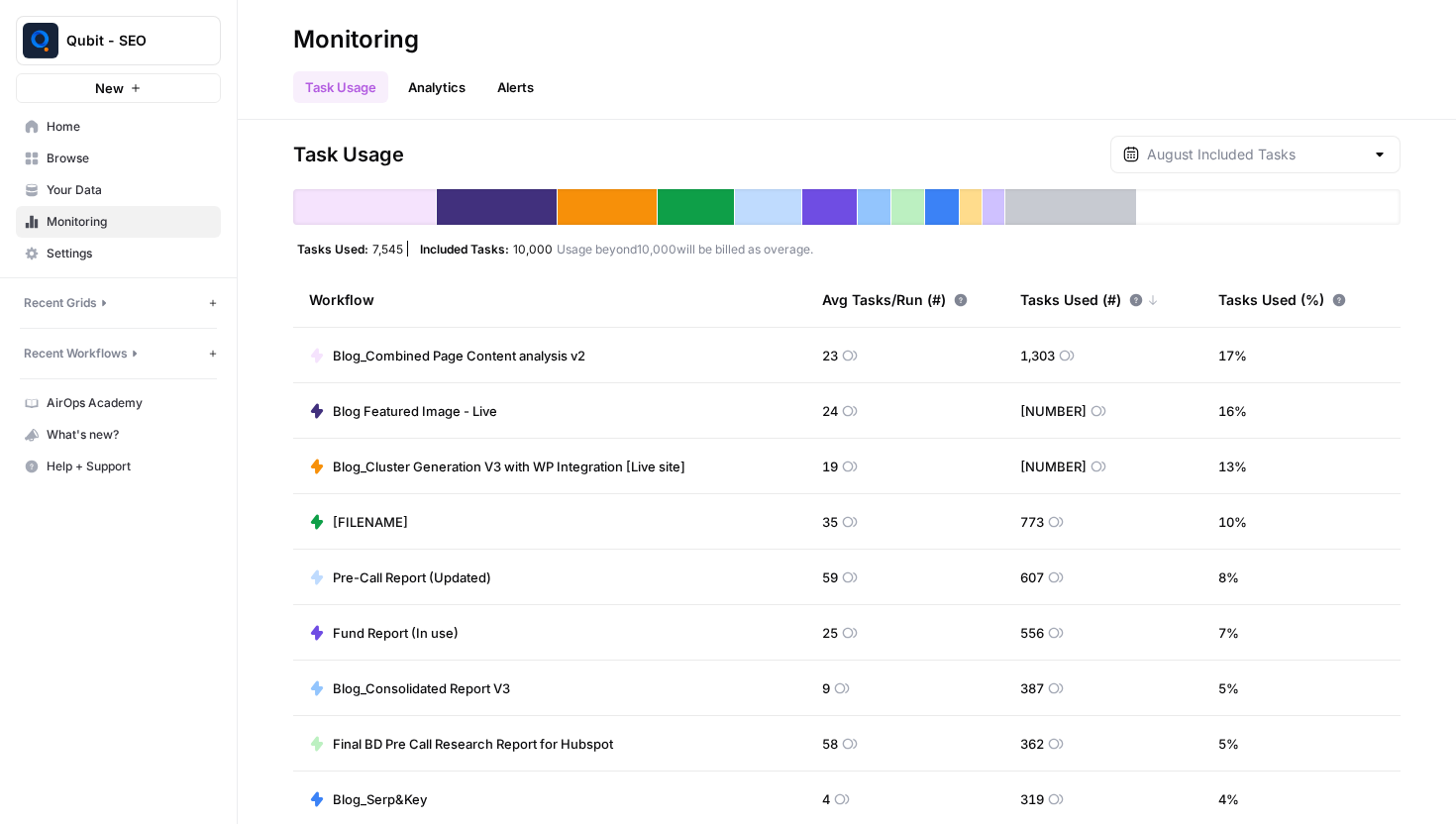 type on "August Included Tasks" 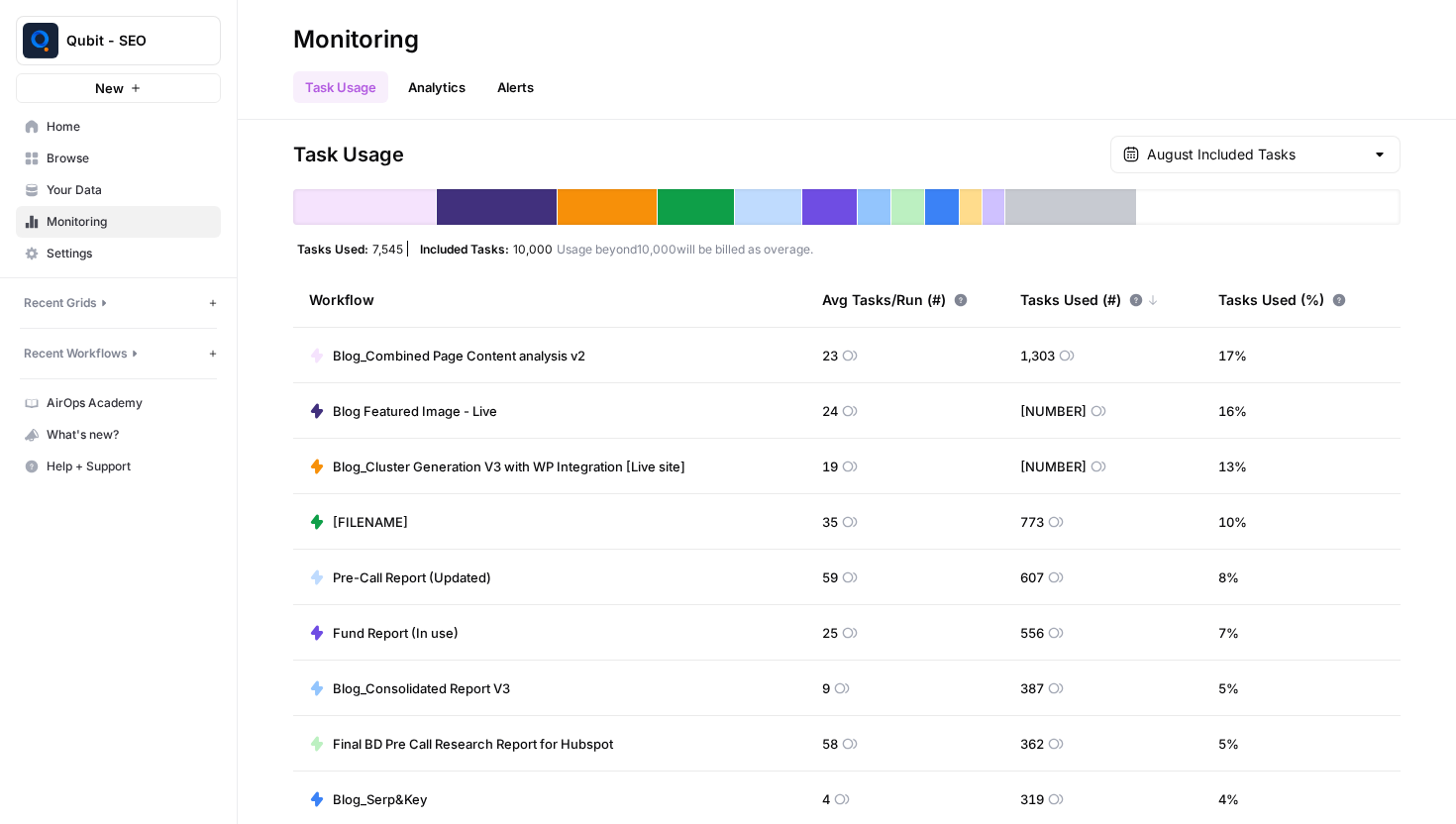 click on "Task Usage Analytics Alerts" at bounding box center (847, 79) 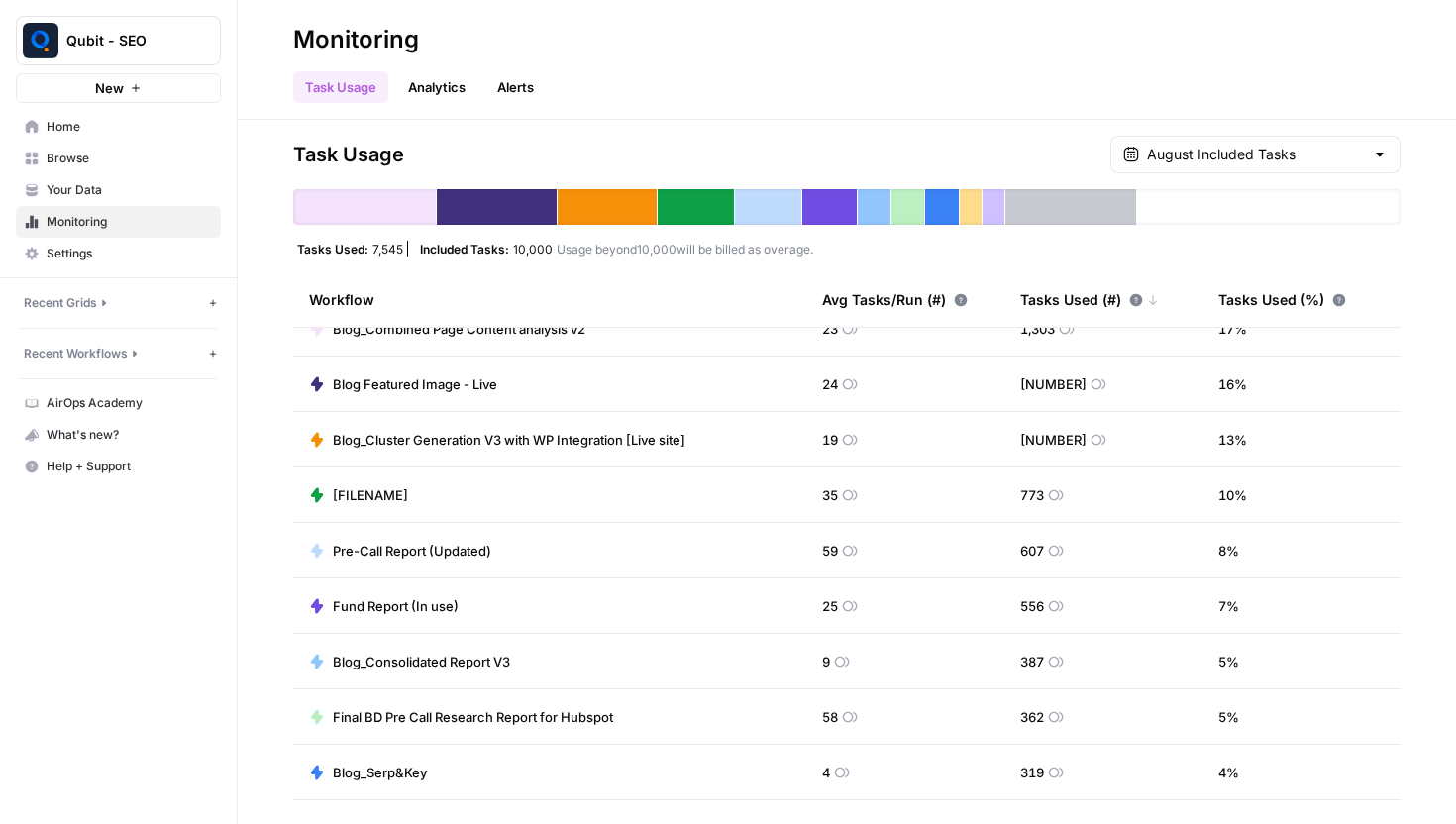 scroll, scrollTop: 29, scrollLeft: 0, axis: vertical 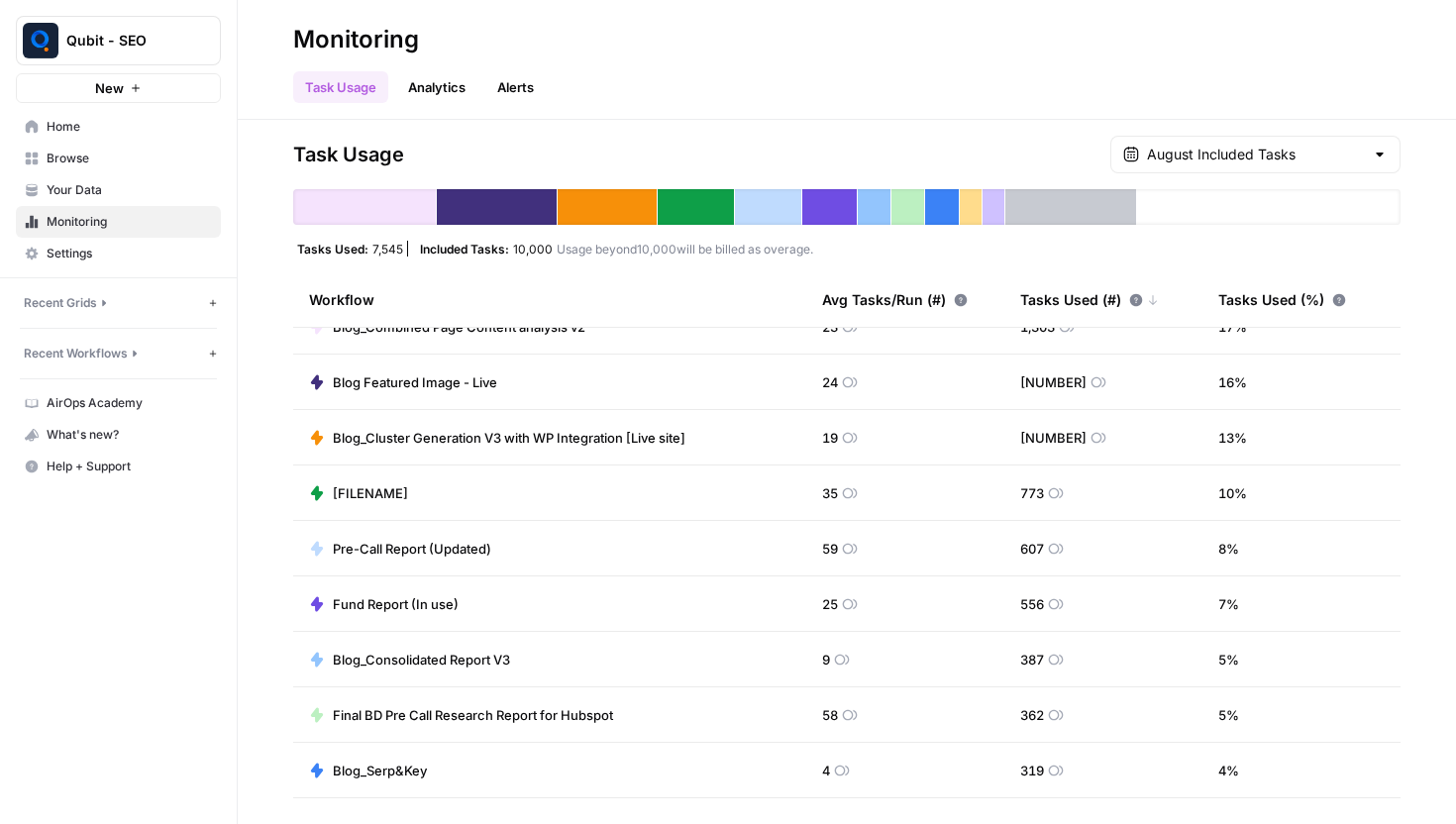 click on "Pre-Call Report (Updated)" at bounding box center [550, 548] 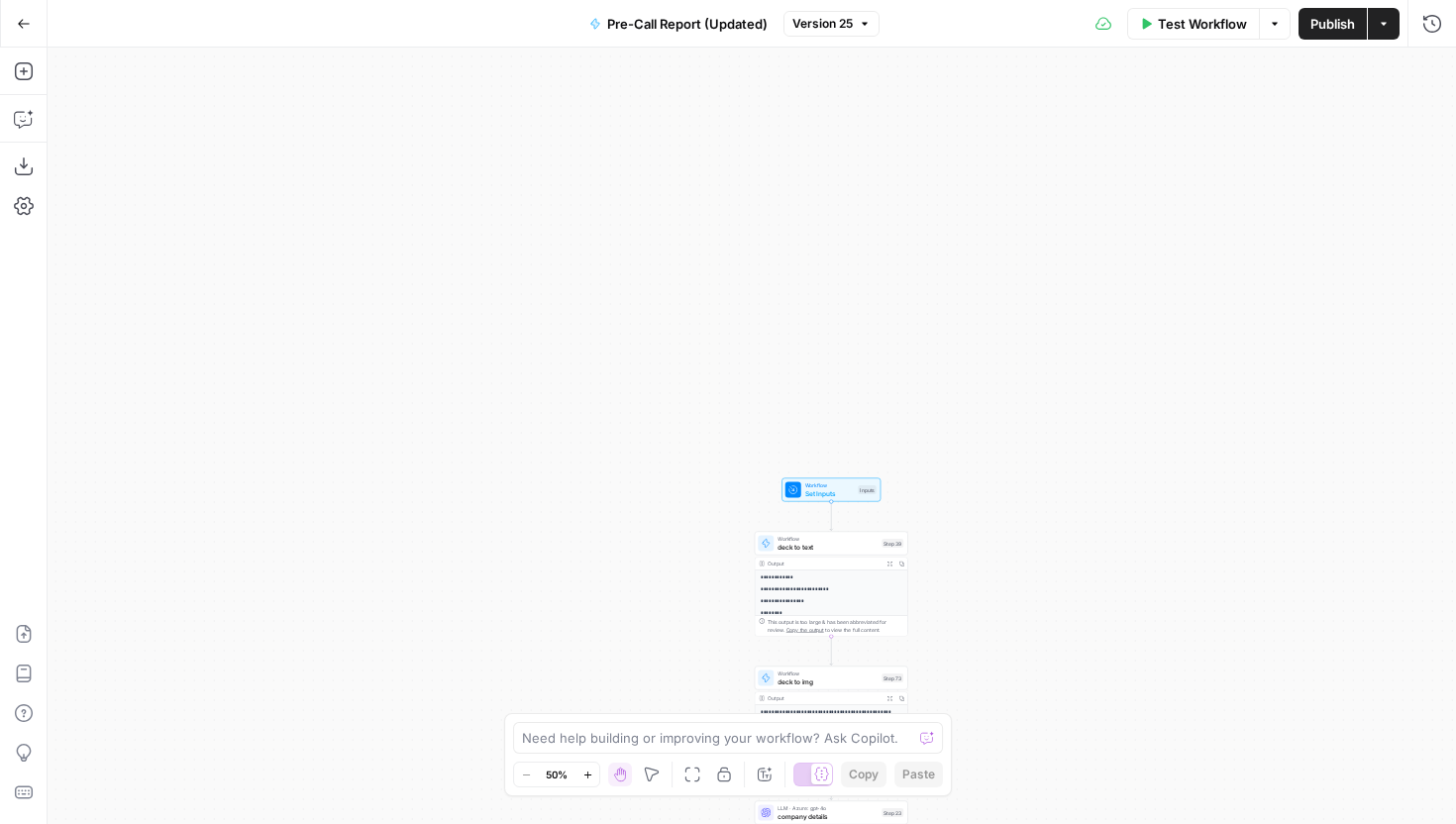 click 